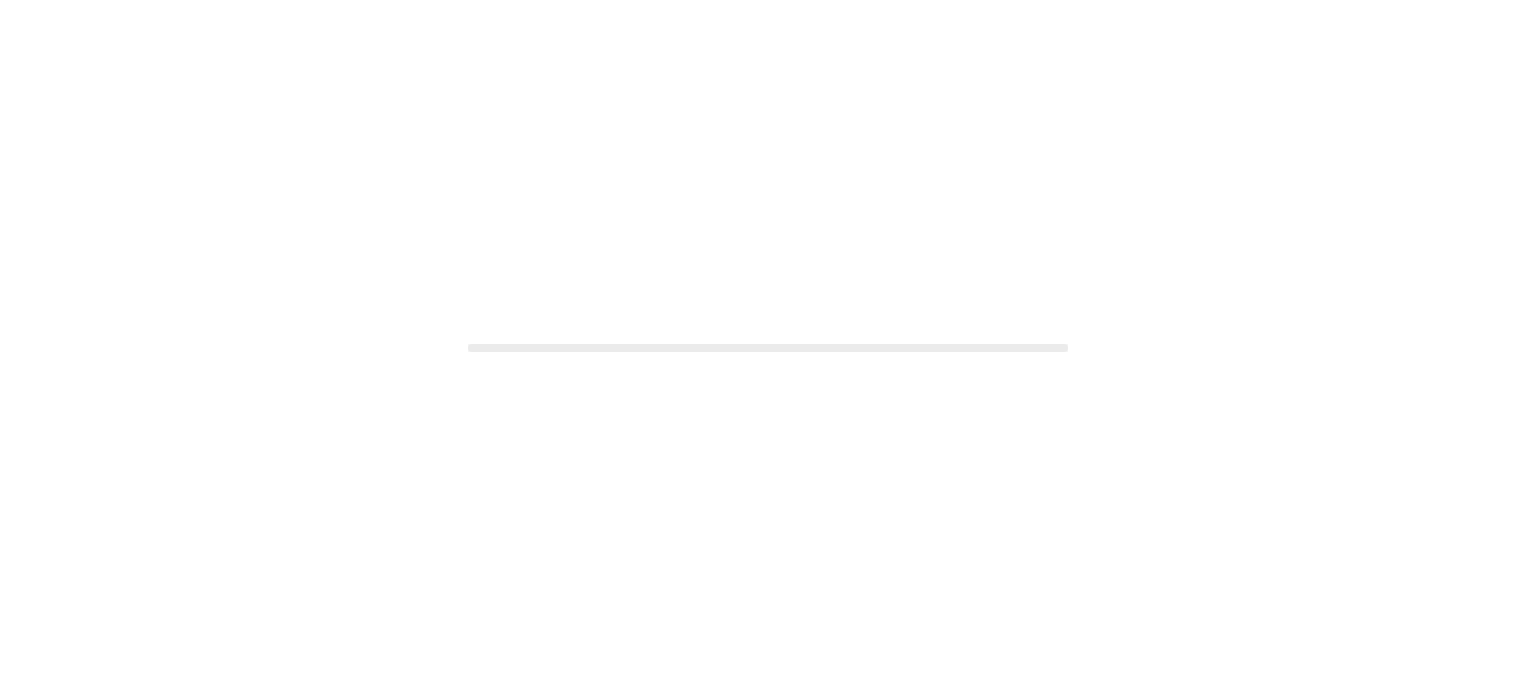 scroll, scrollTop: 0, scrollLeft: 0, axis: both 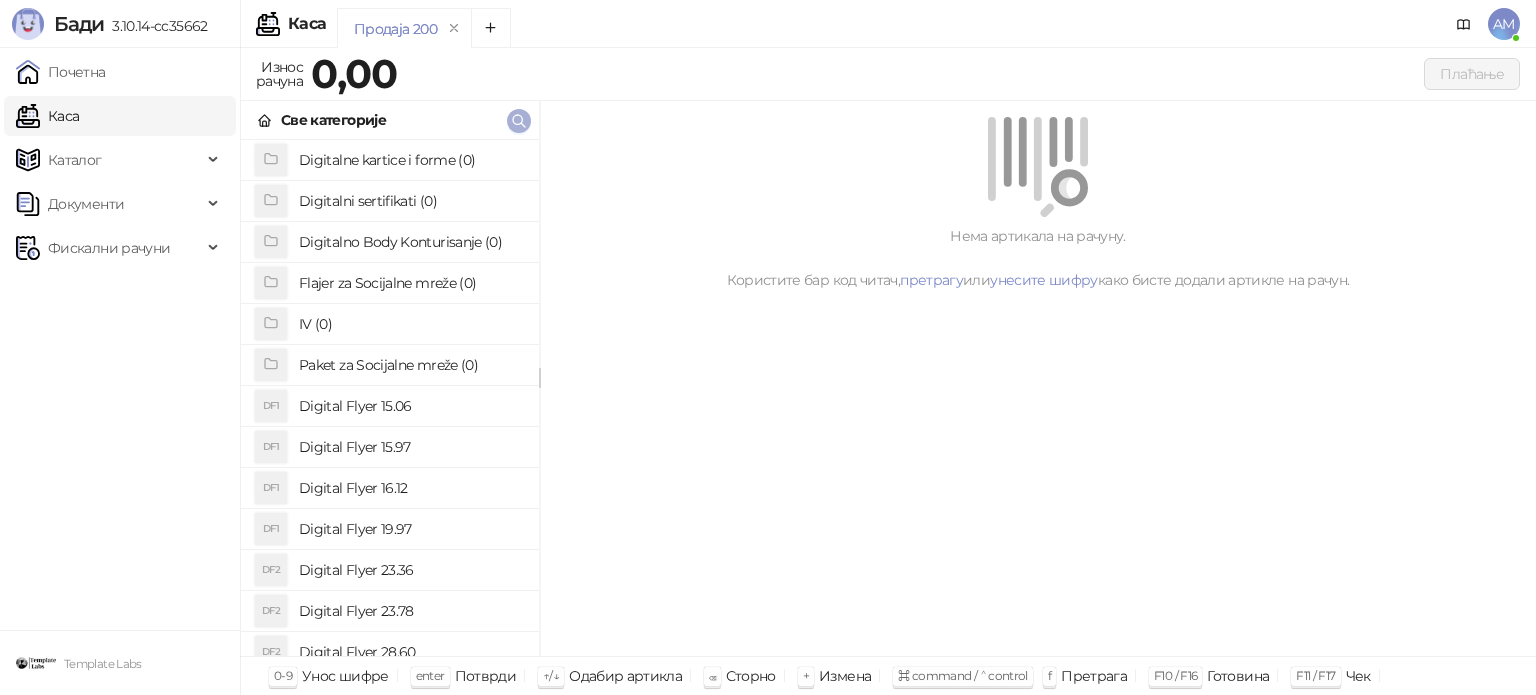 click 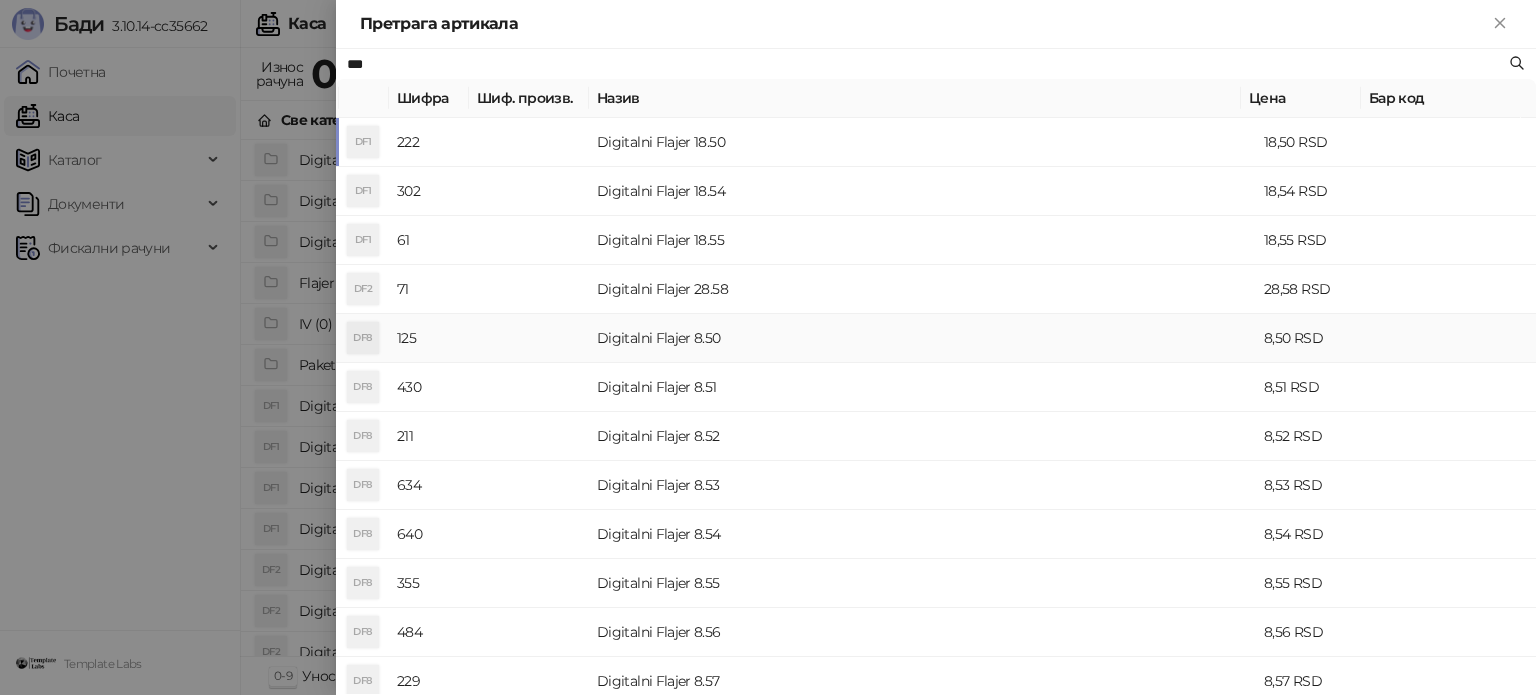type on "***" 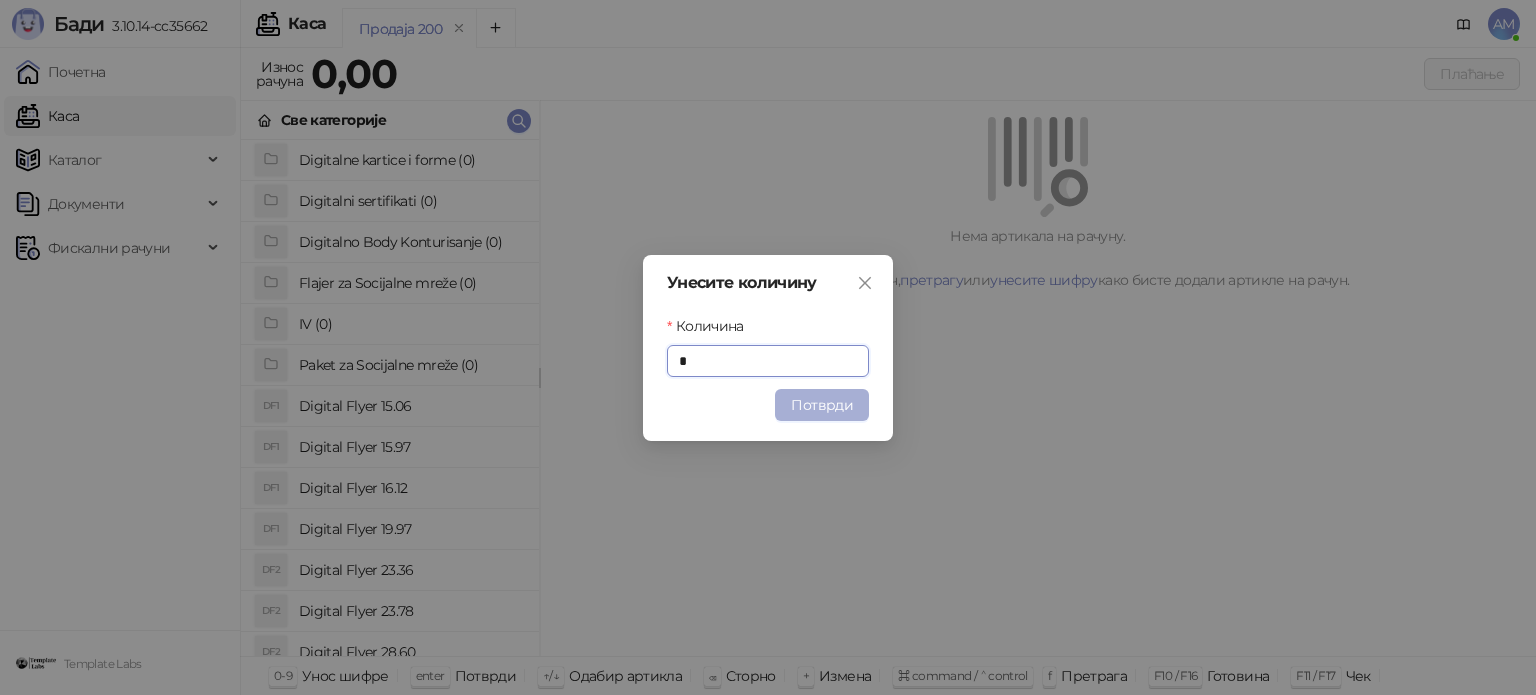 click on "Потврди" at bounding box center [822, 405] 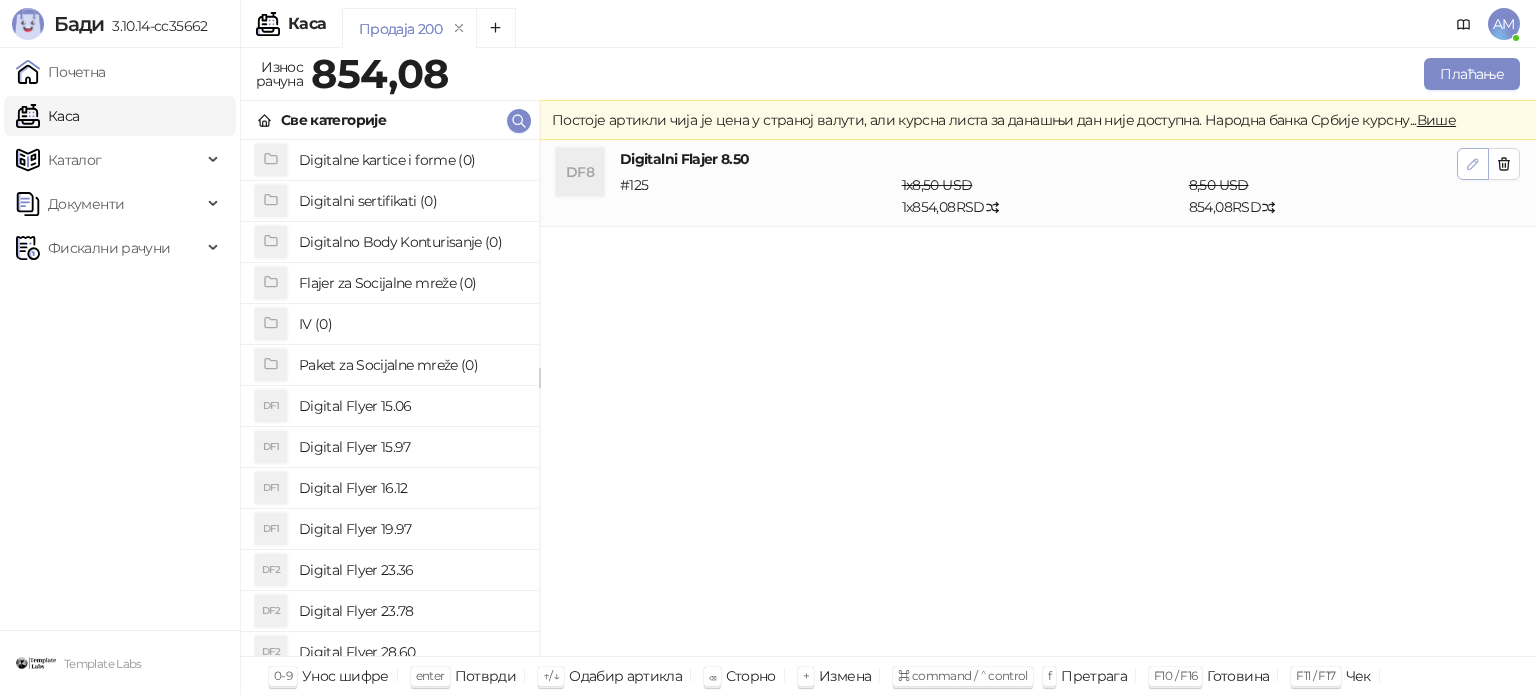 click at bounding box center [1473, 164] 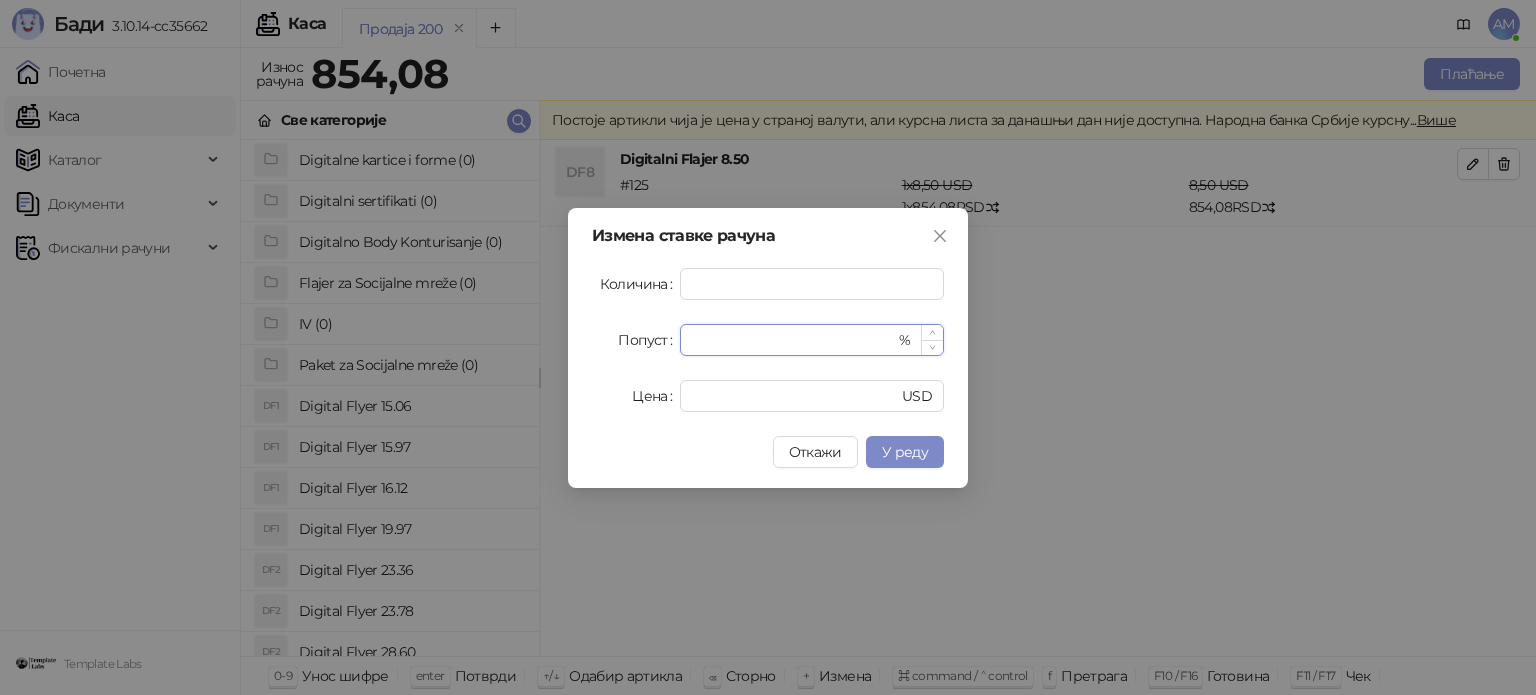 drag, startPoint x: 725, startPoint y: 339, endPoint x: 688, endPoint y: 339, distance: 37 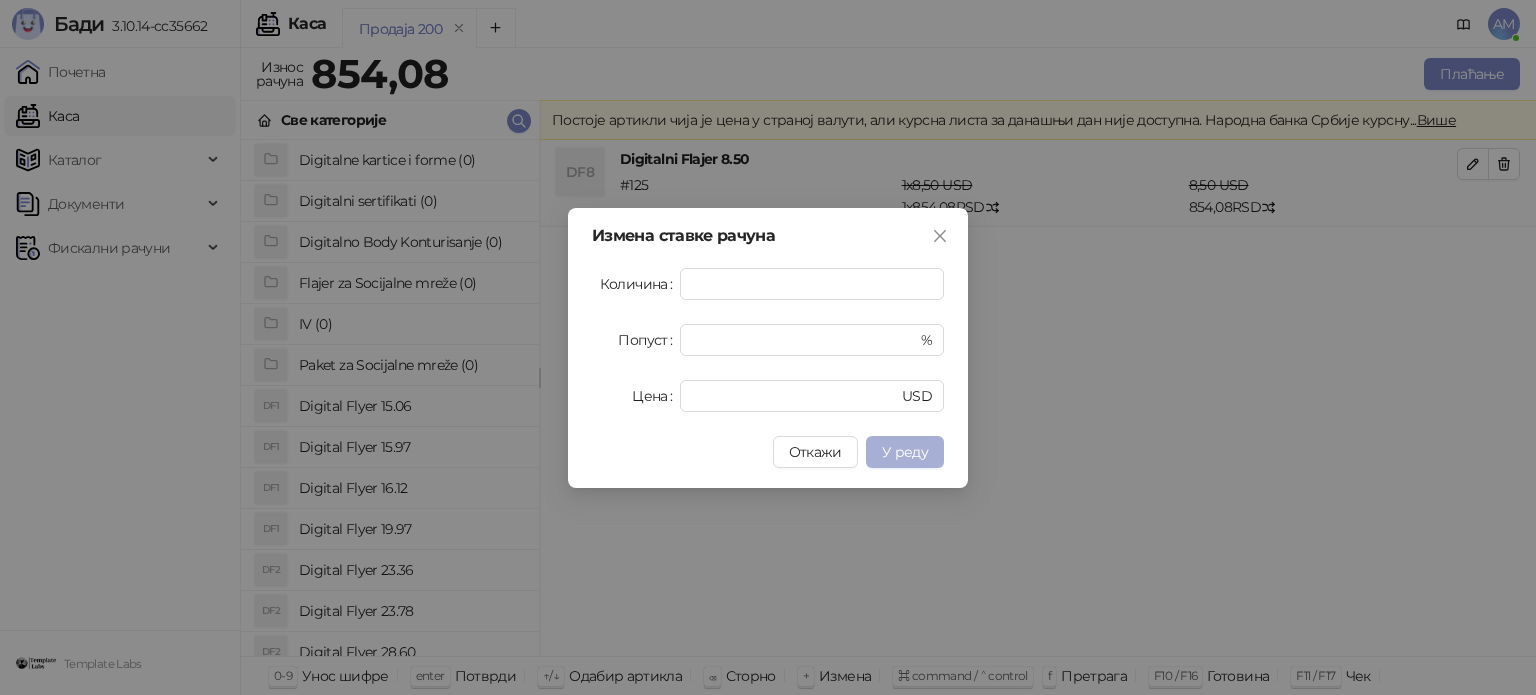 click on "У реду" at bounding box center (905, 452) 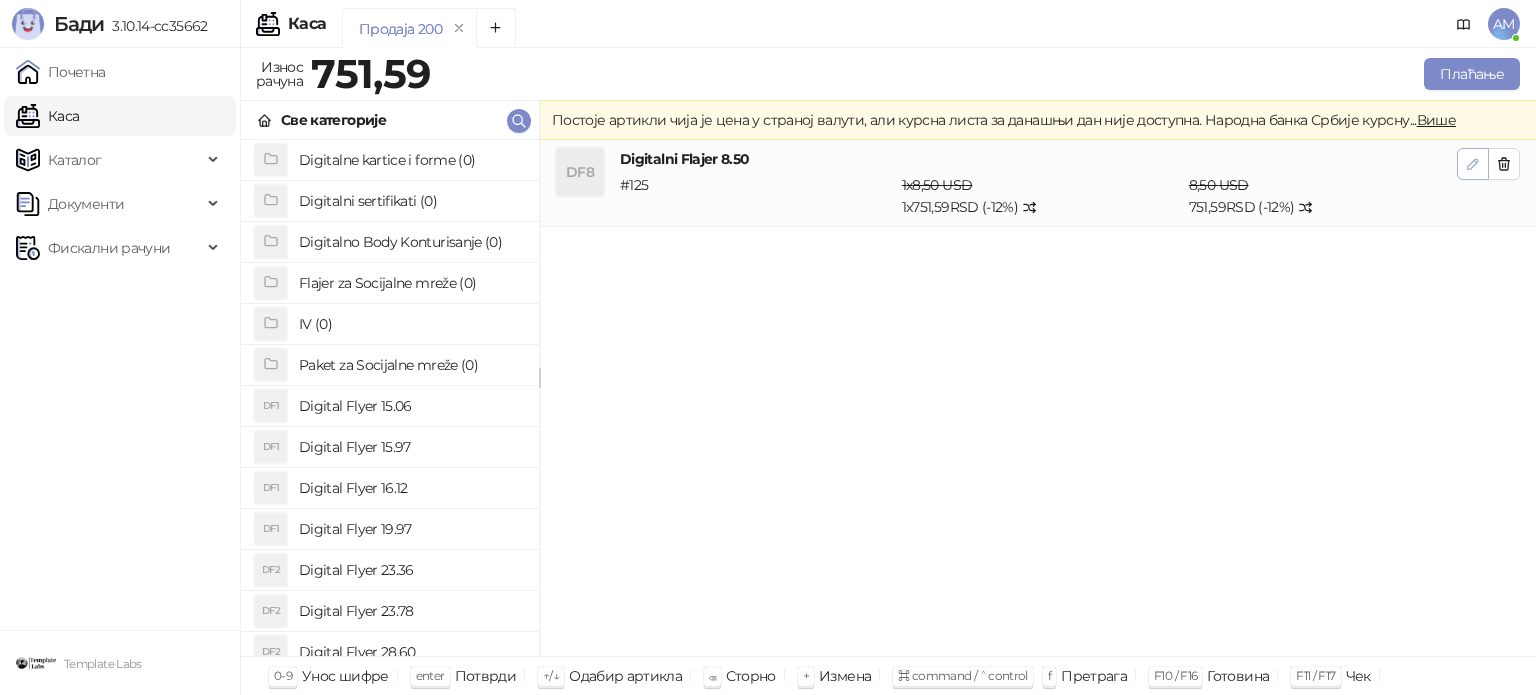 click at bounding box center (1473, 164) 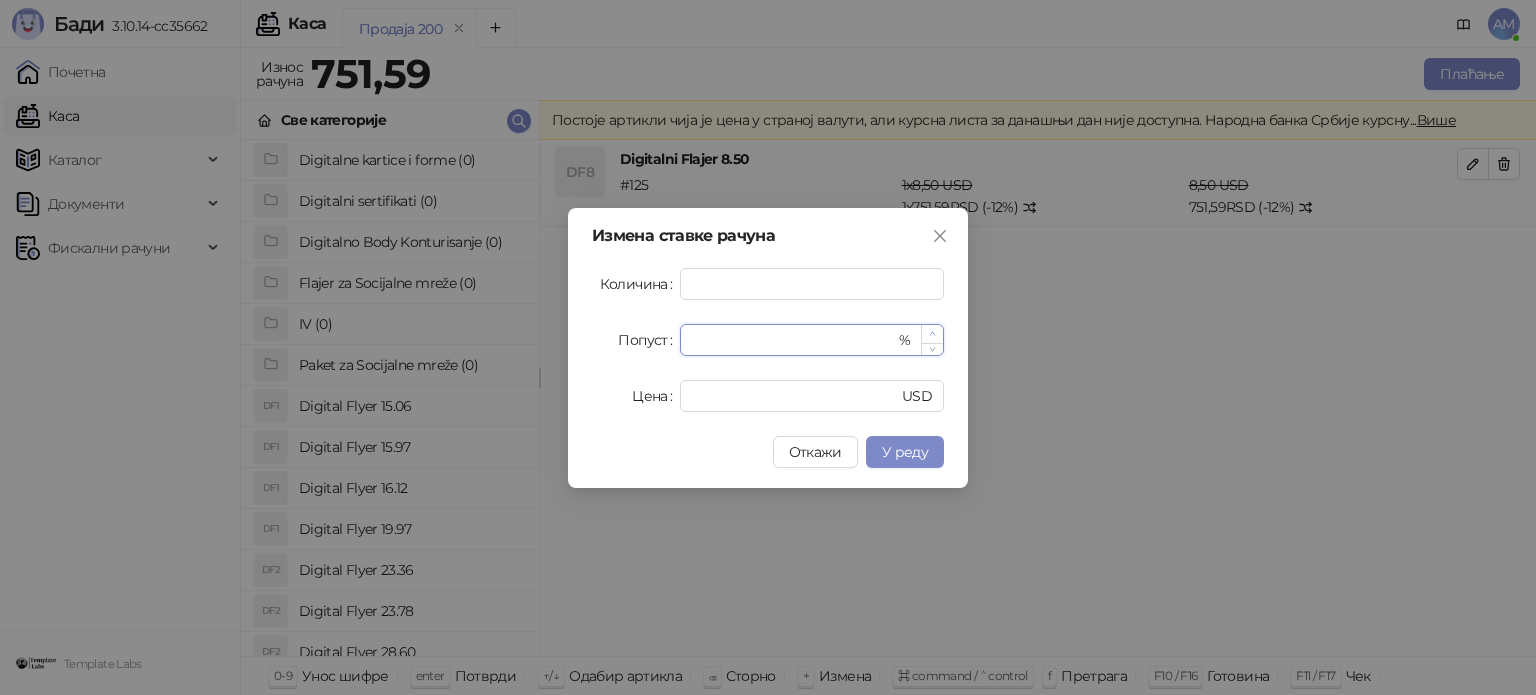 type on "**" 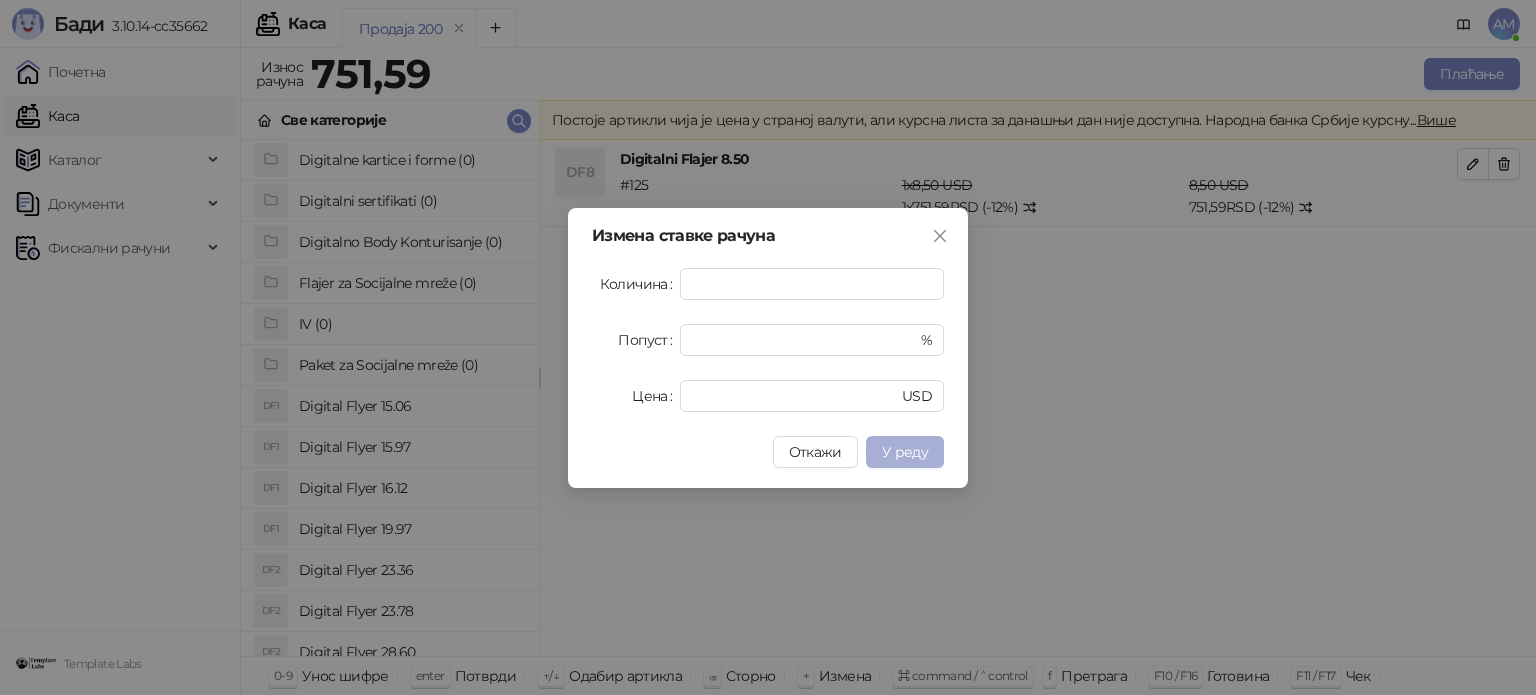 click on "У реду" at bounding box center [905, 452] 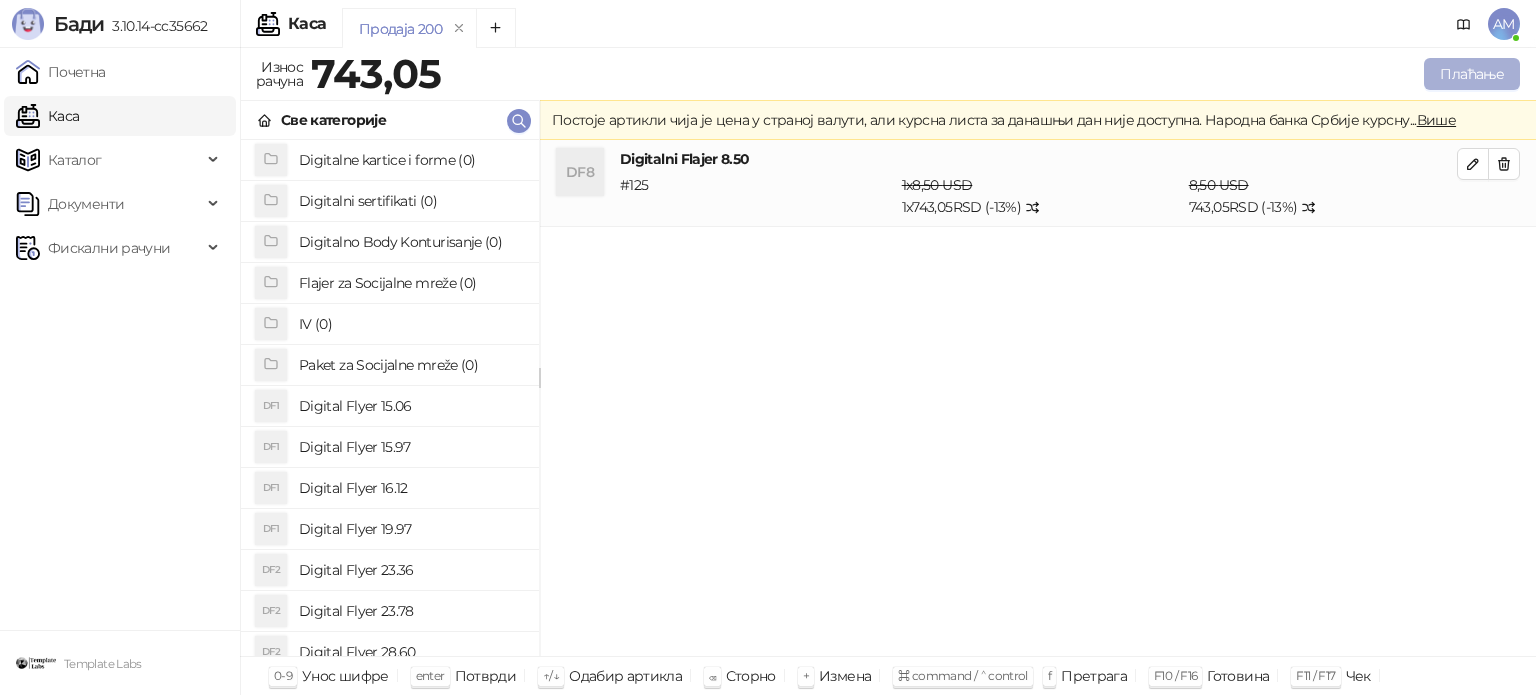 click on "Плаћање" at bounding box center [1472, 74] 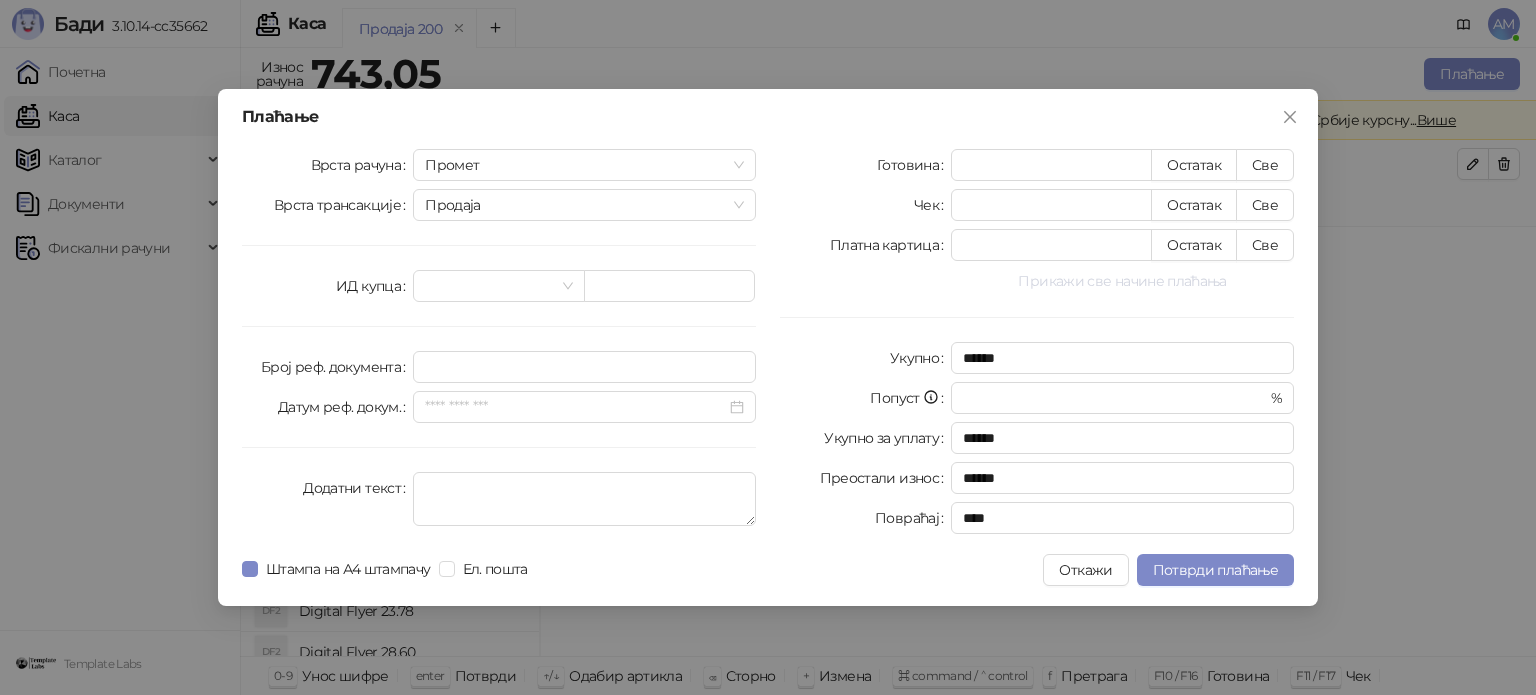 click on "Прикажи све начине плаћања" at bounding box center (1122, 281) 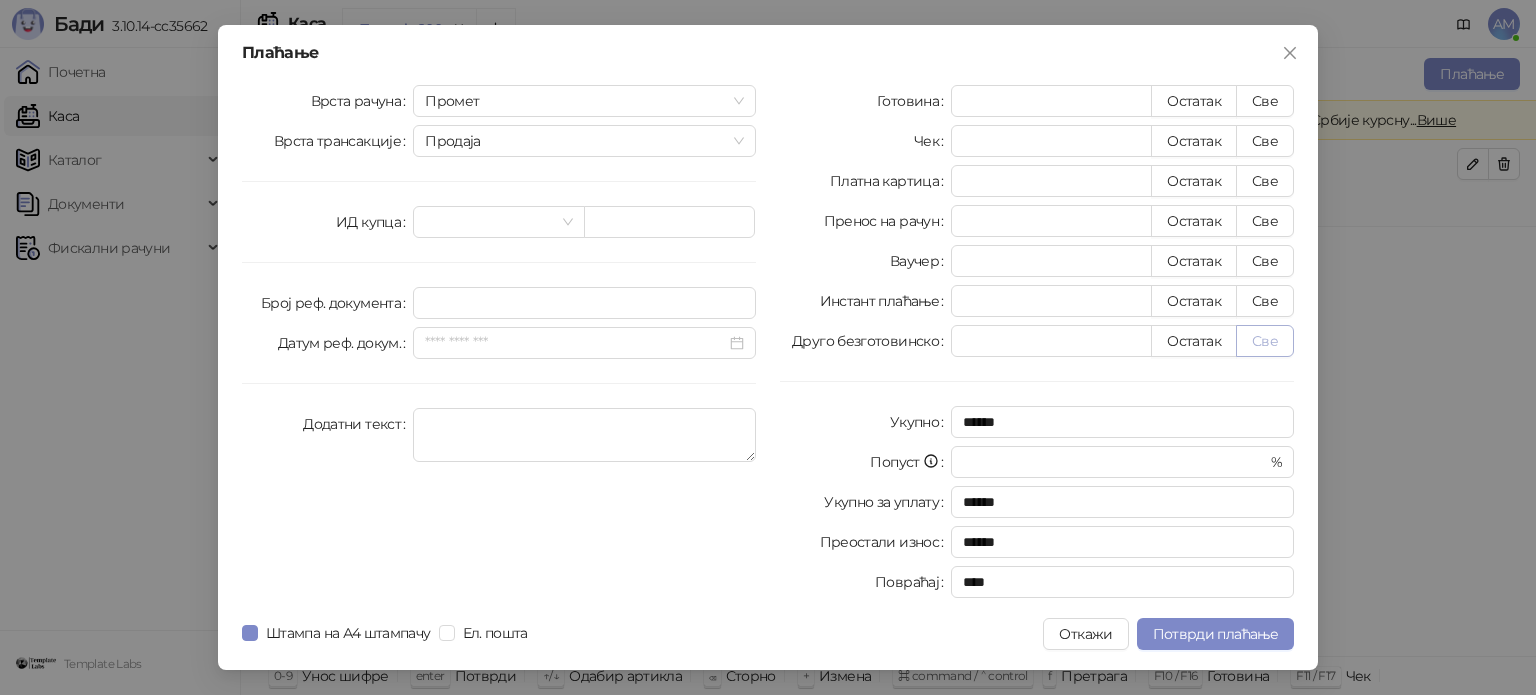 click on "Све" at bounding box center (1265, 341) 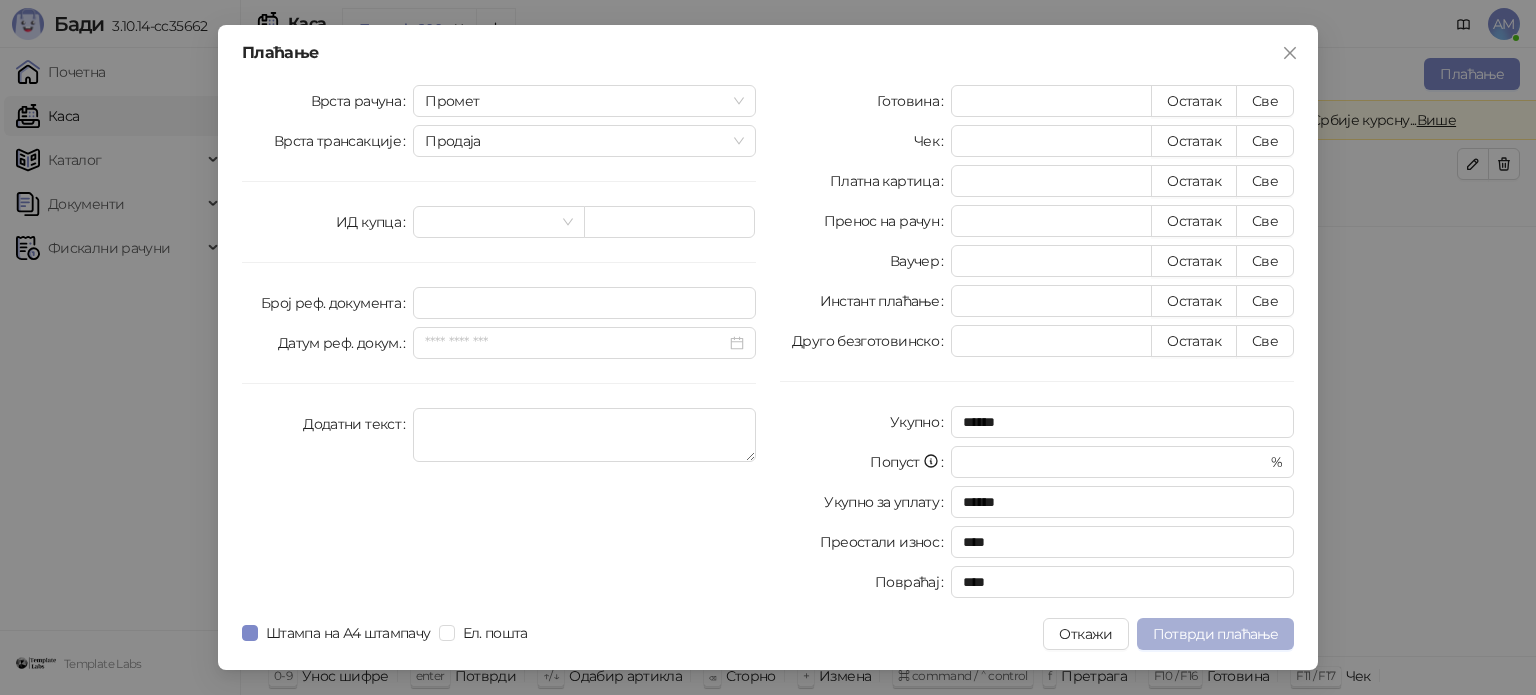 click on "Потврди плаћање" at bounding box center (1215, 634) 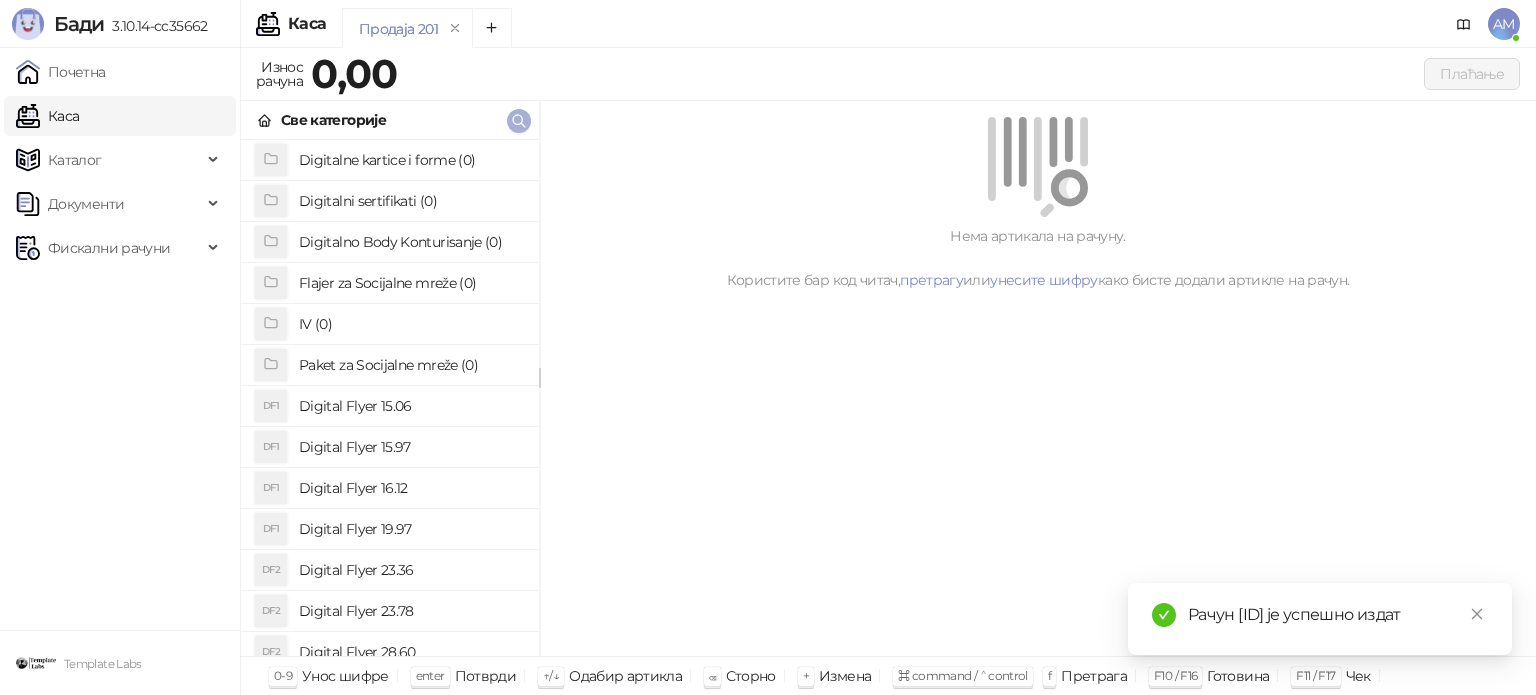 click 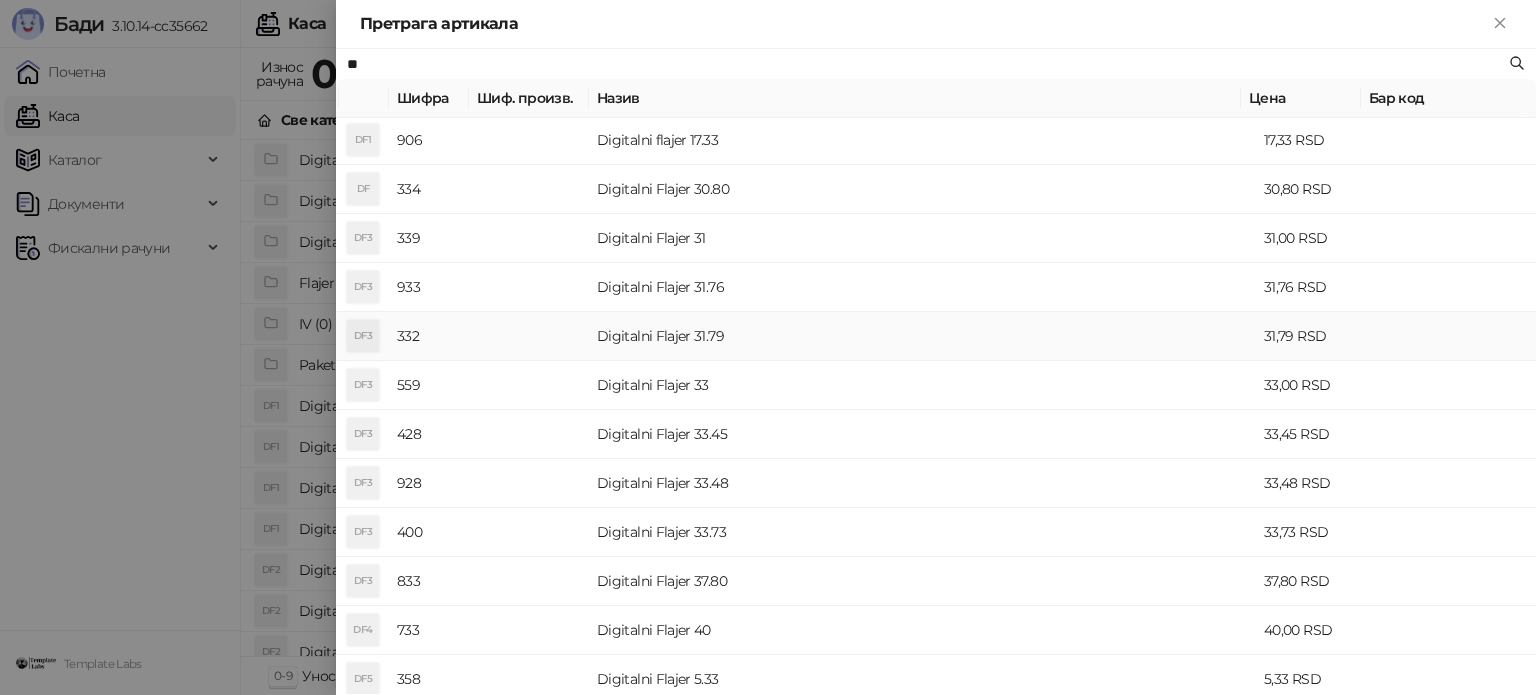 scroll, scrollTop: 500, scrollLeft: 0, axis: vertical 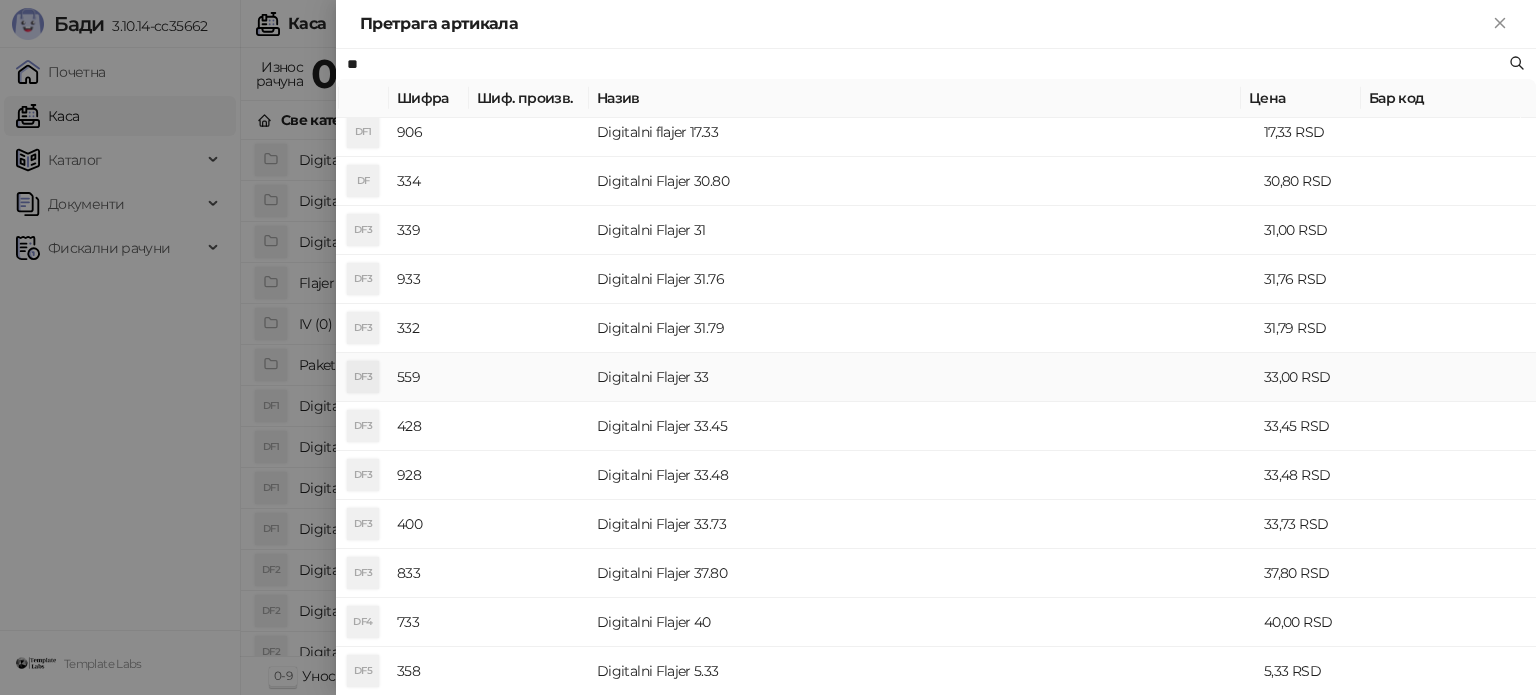 type on "**" 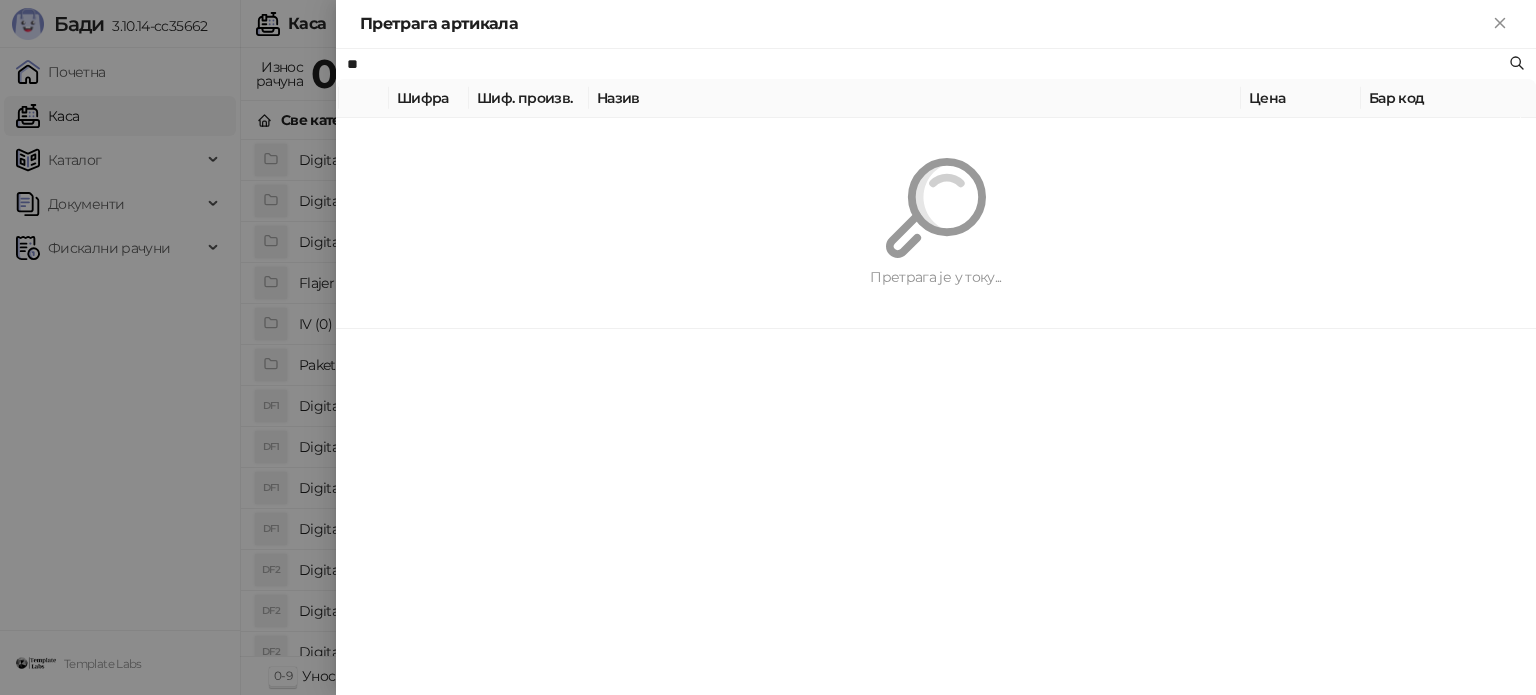 scroll, scrollTop: 0, scrollLeft: 0, axis: both 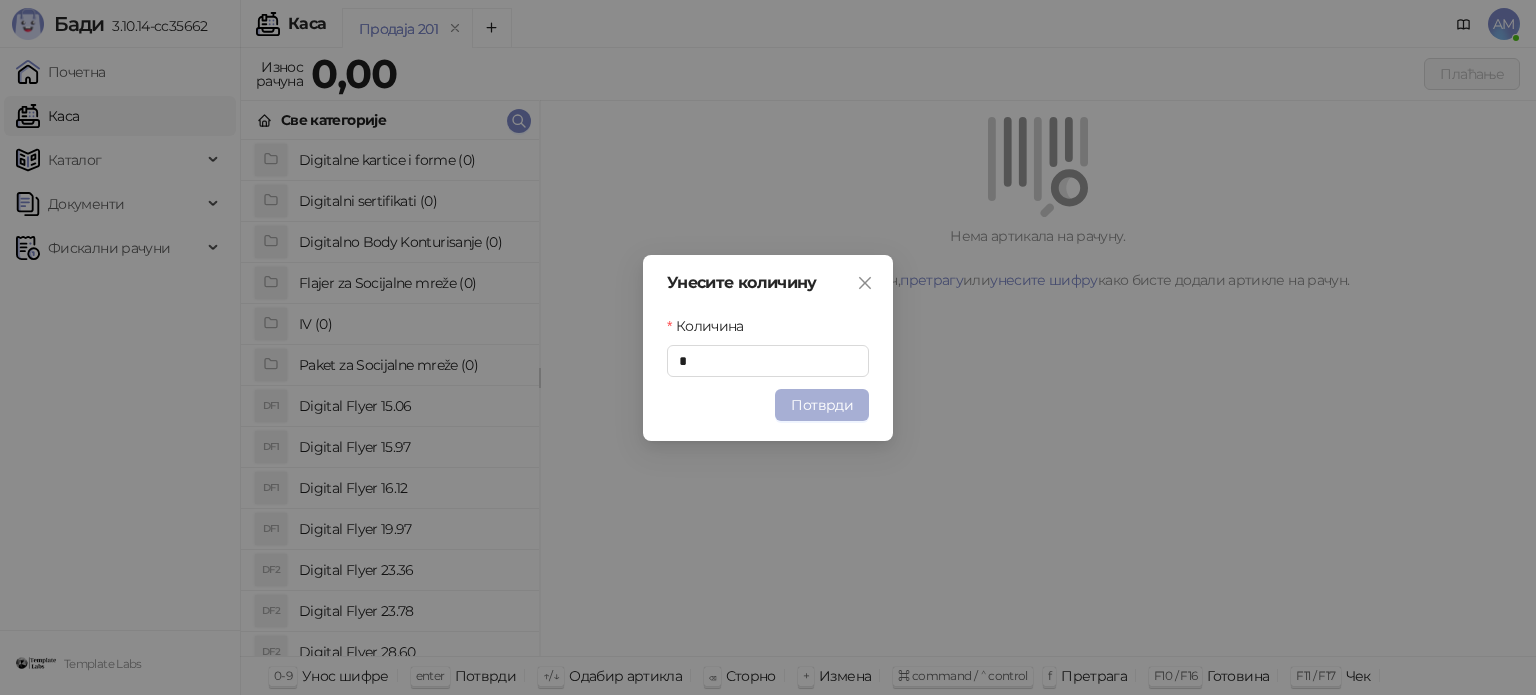 click on "Потврди" at bounding box center (822, 405) 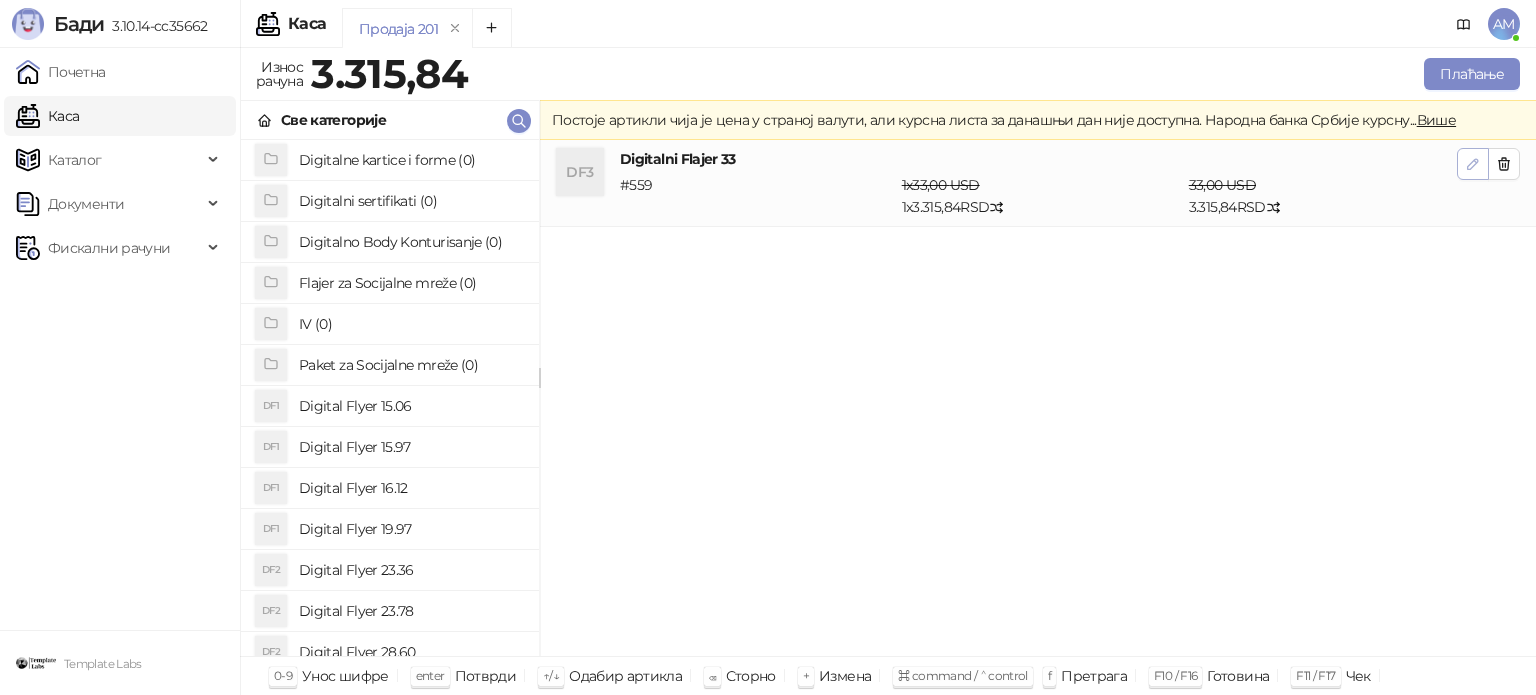 click at bounding box center [1473, 164] 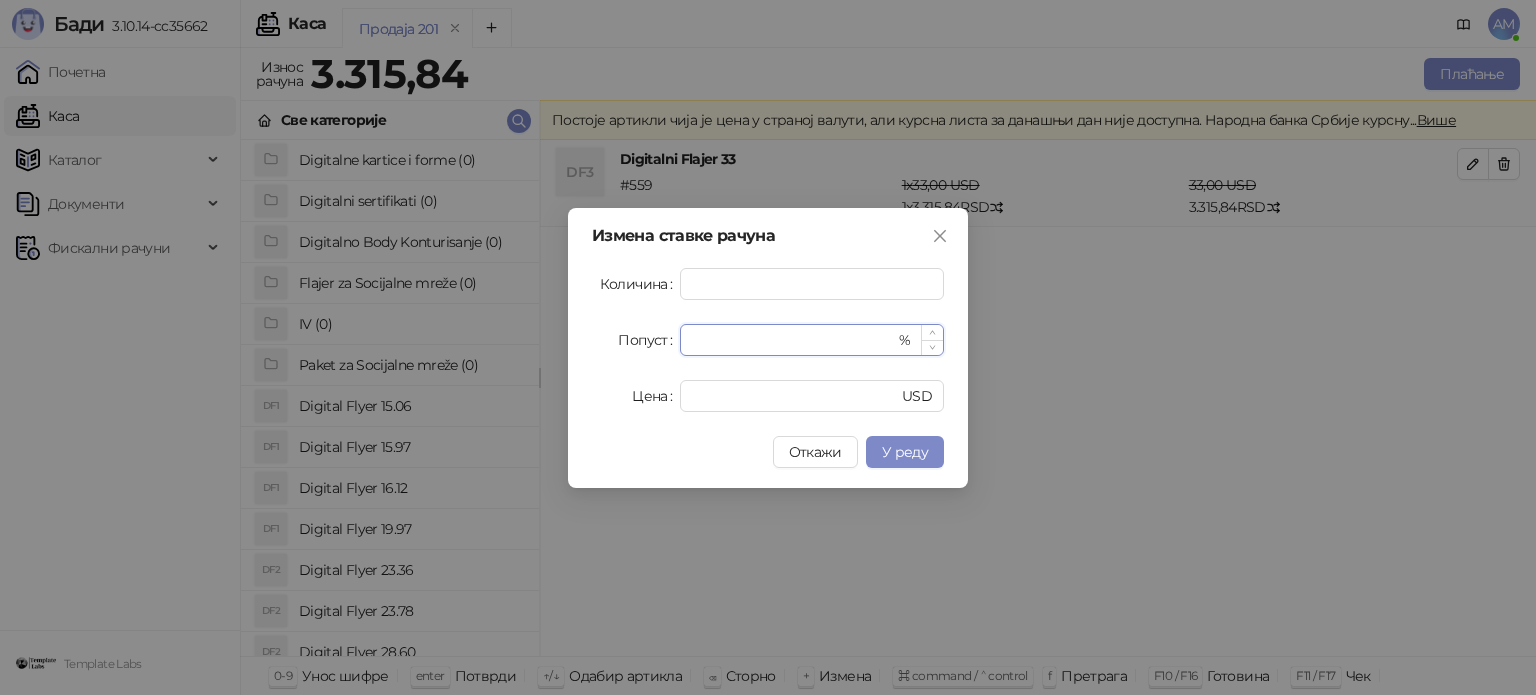 drag, startPoint x: 746, startPoint y: 330, endPoint x: 694, endPoint y: 339, distance: 52.773098 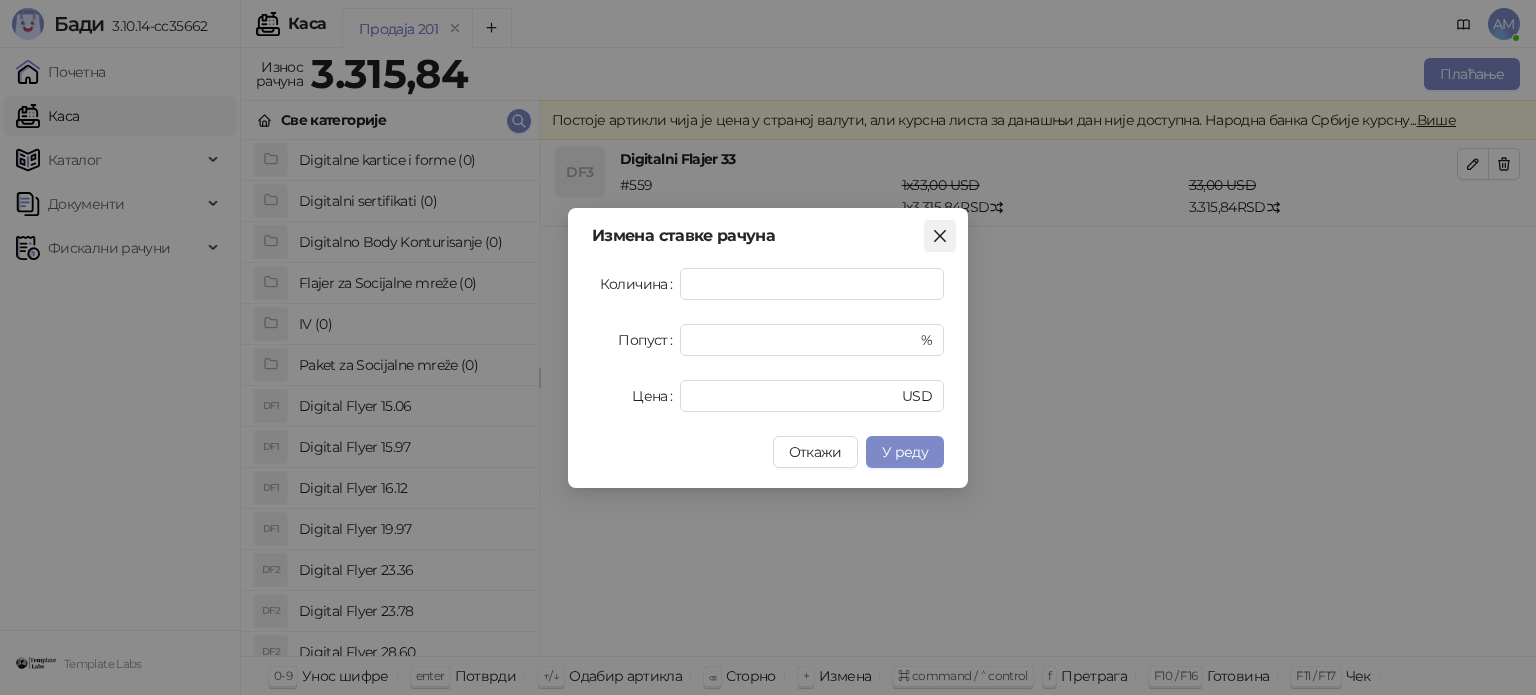 click 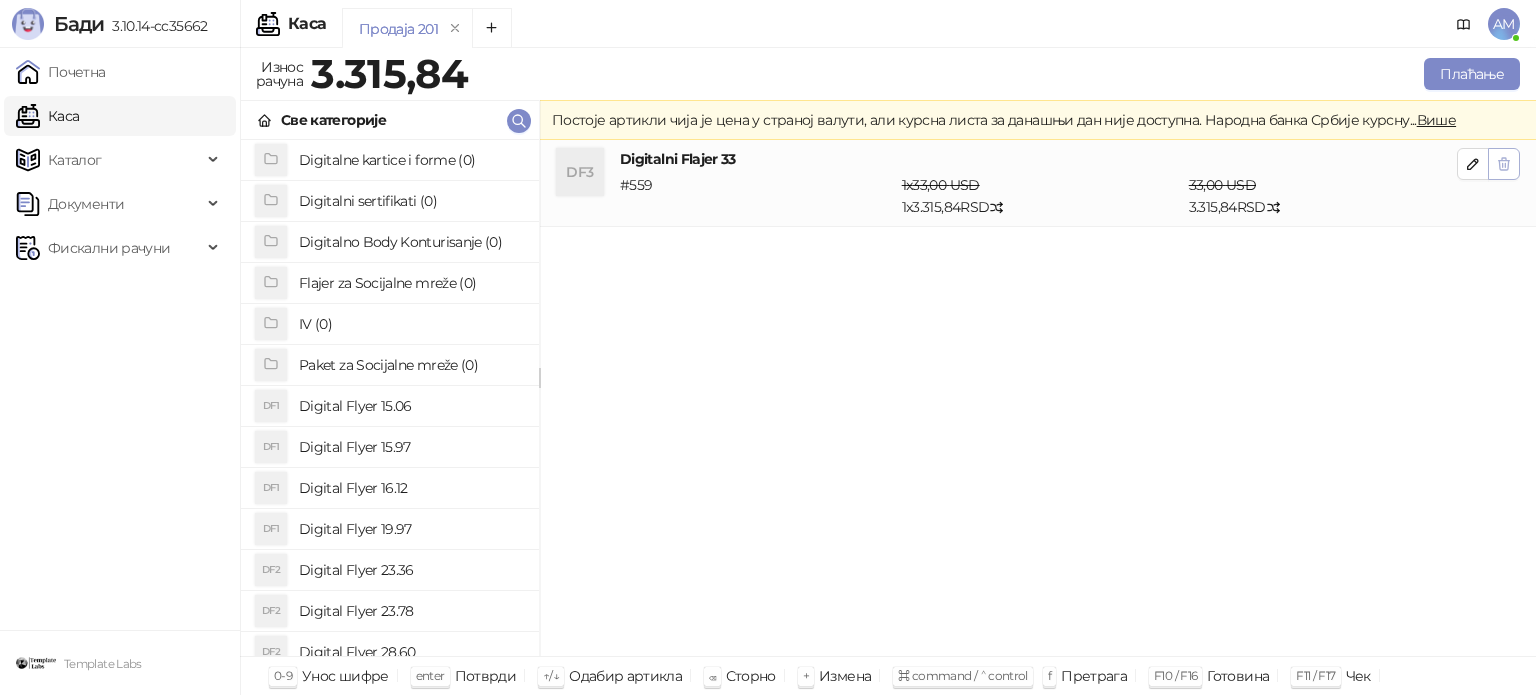 click 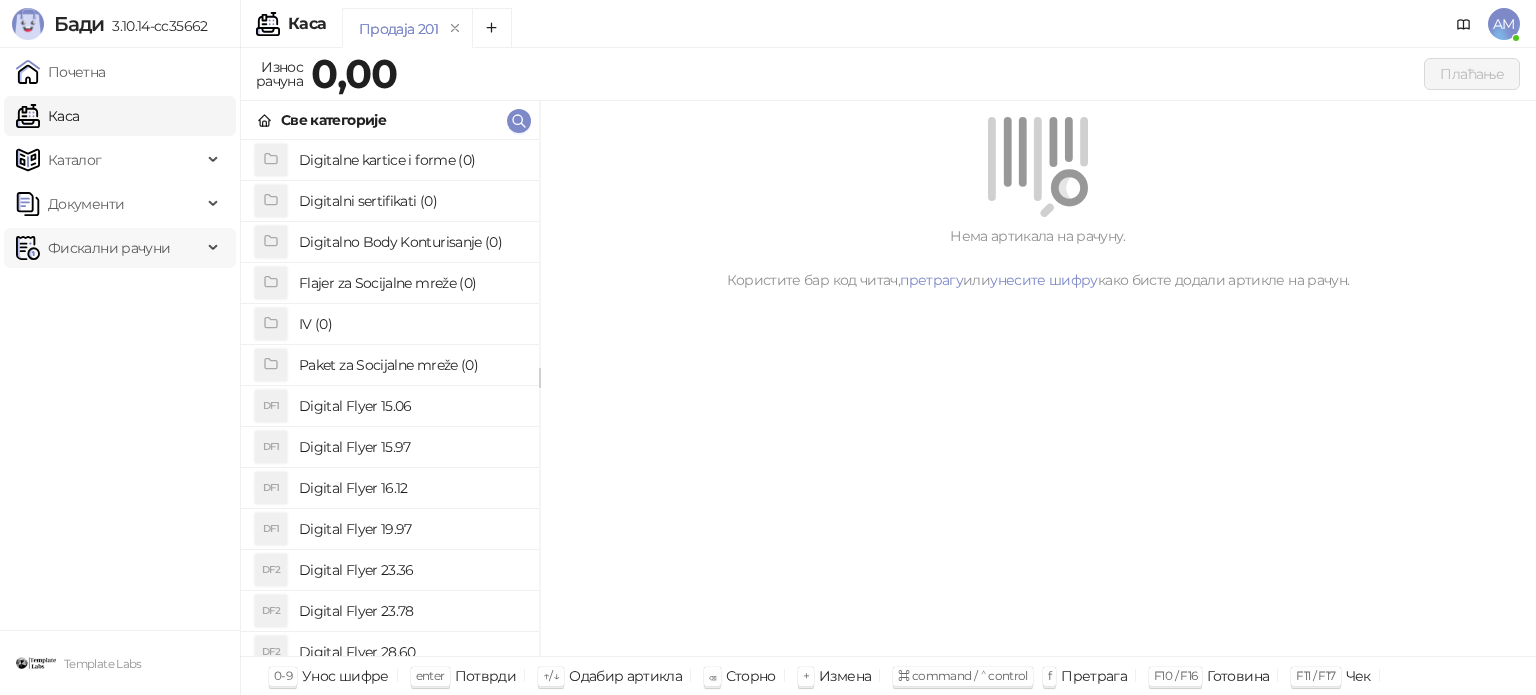 click on "Фискални рачуни" at bounding box center (109, 248) 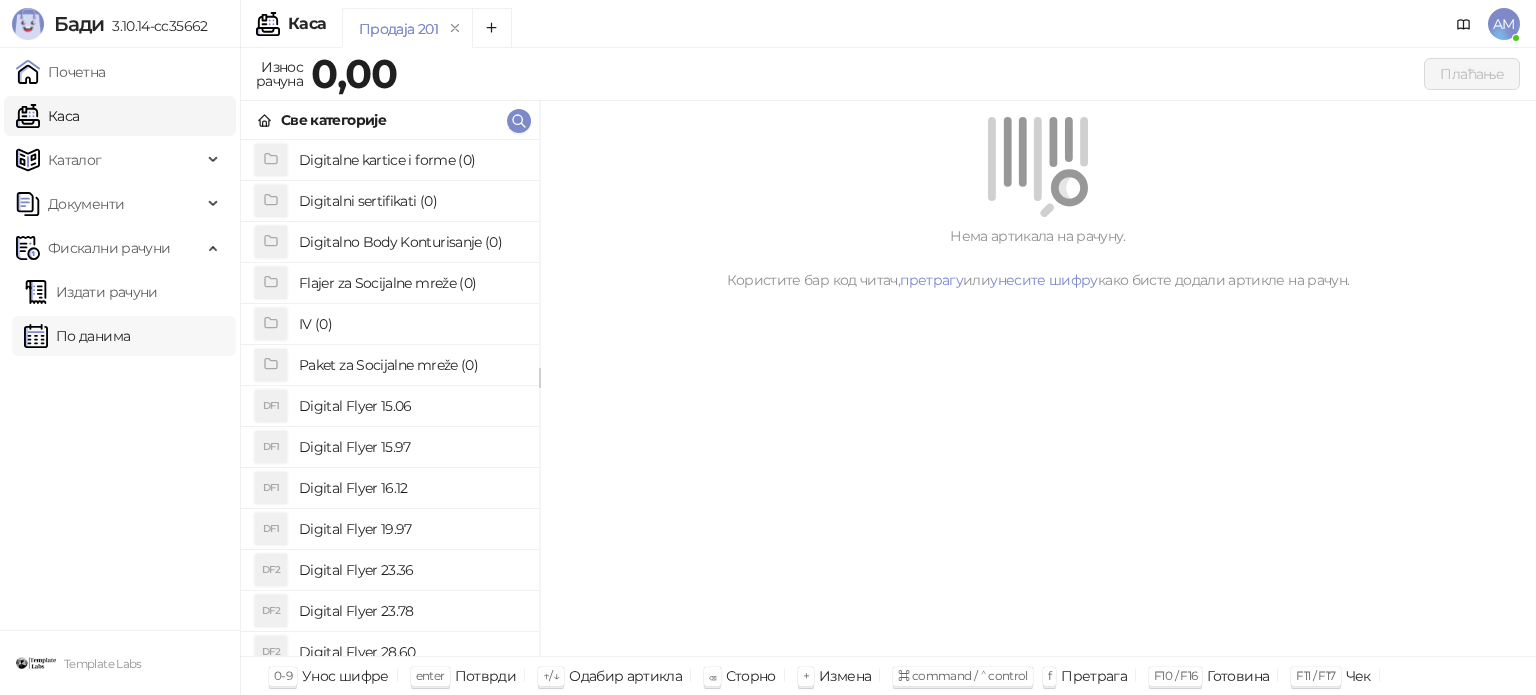 click on "По данима" at bounding box center [77, 336] 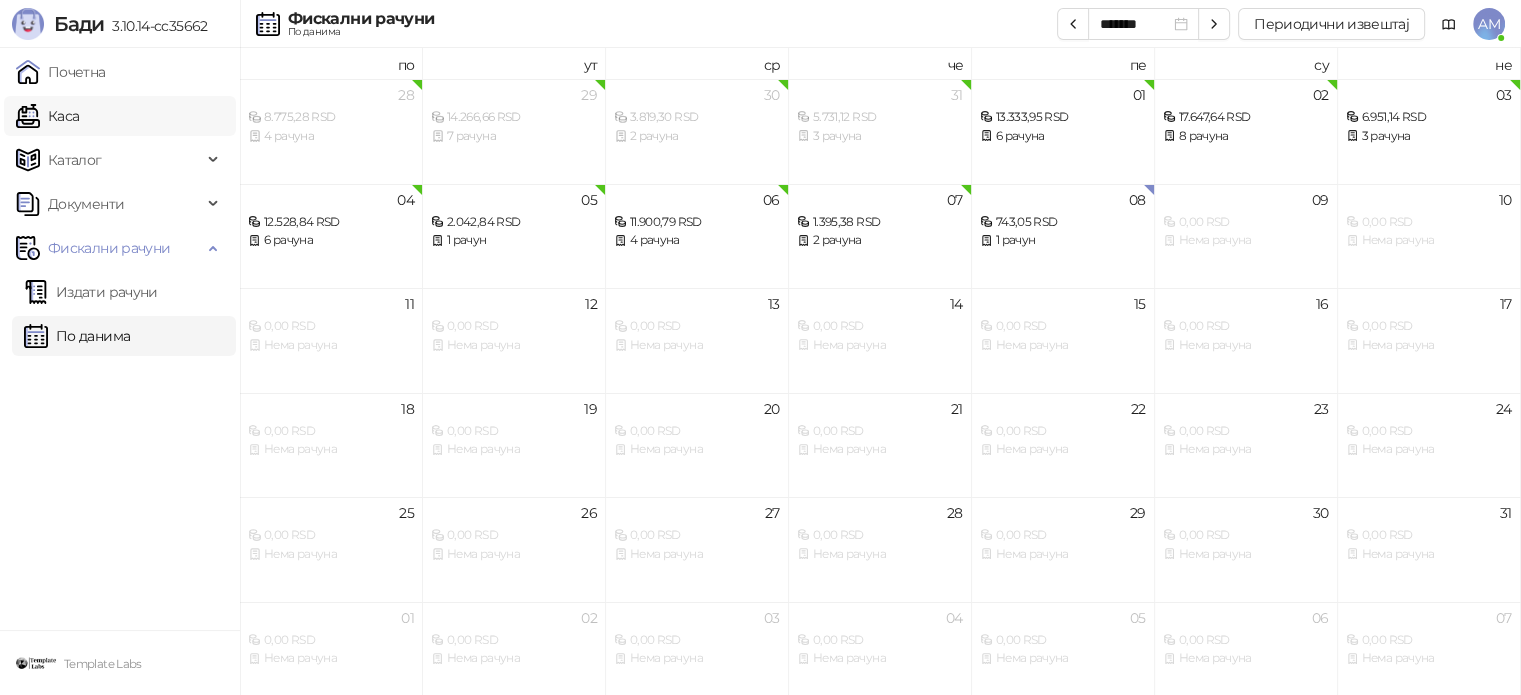 click on "Каса" at bounding box center (47, 116) 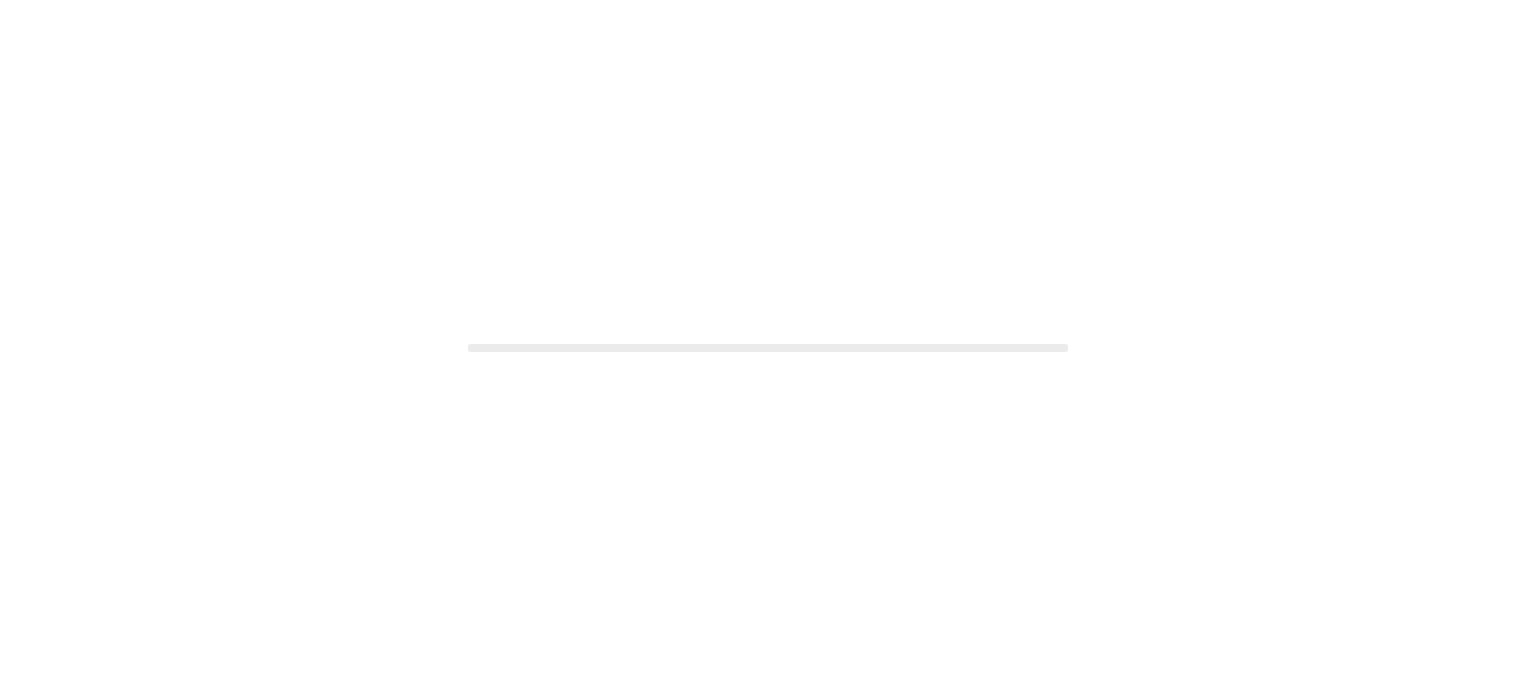 scroll, scrollTop: 0, scrollLeft: 0, axis: both 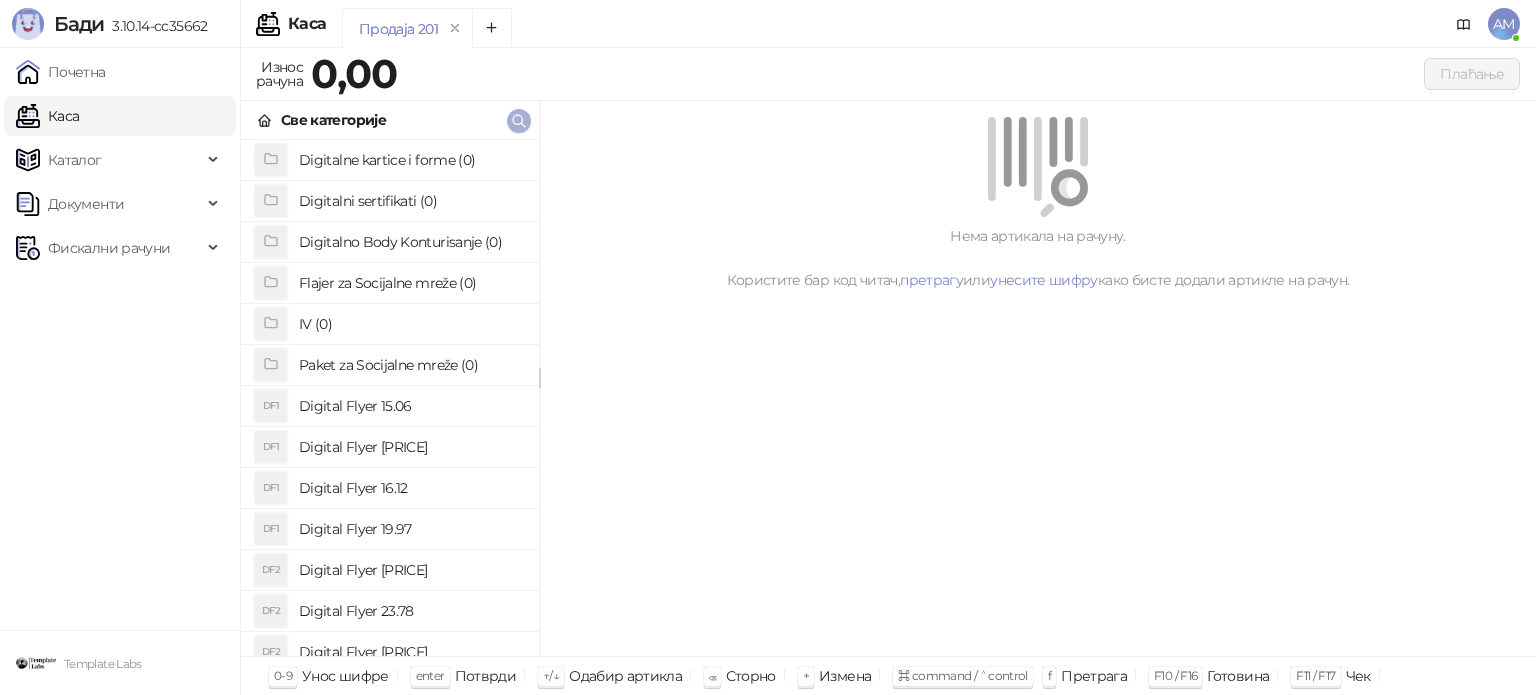 click 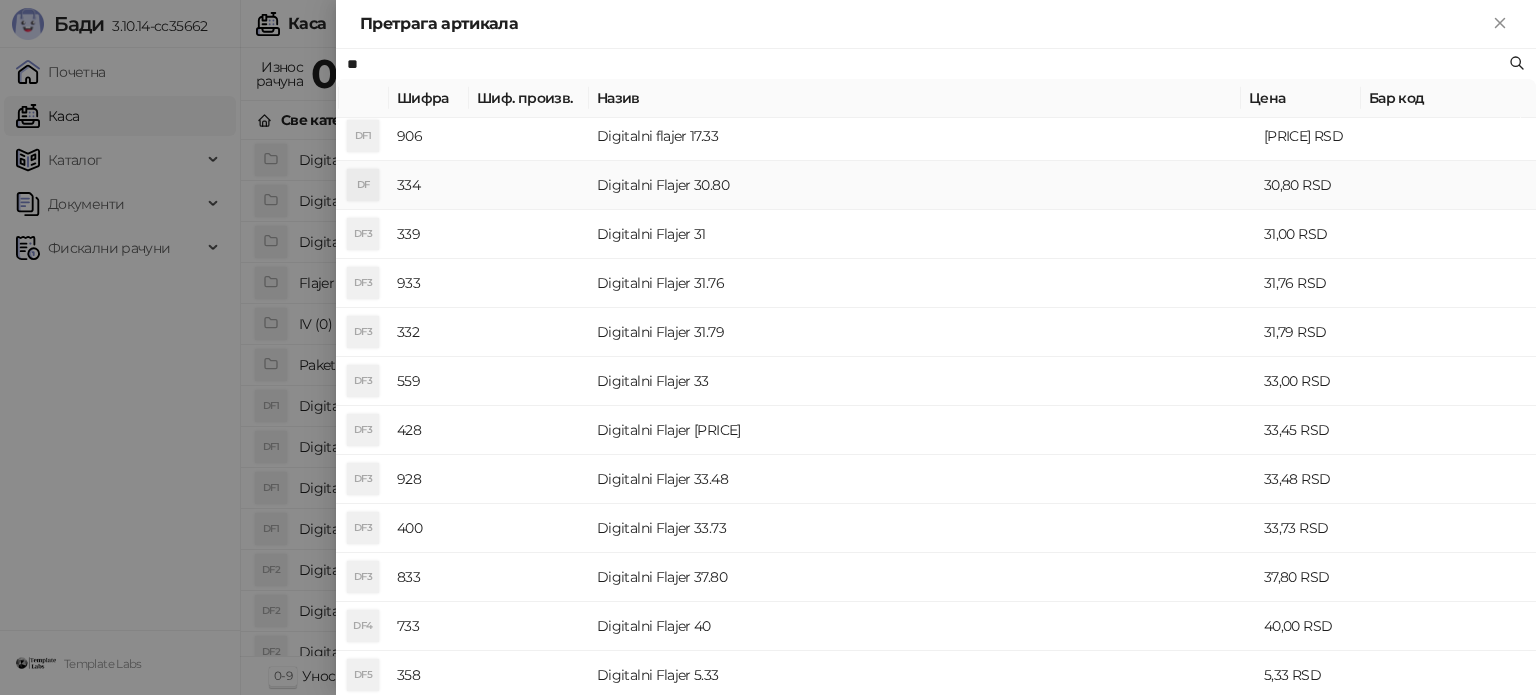 scroll, scrollTop: 500, scrollLeft: 0, axis: vertical 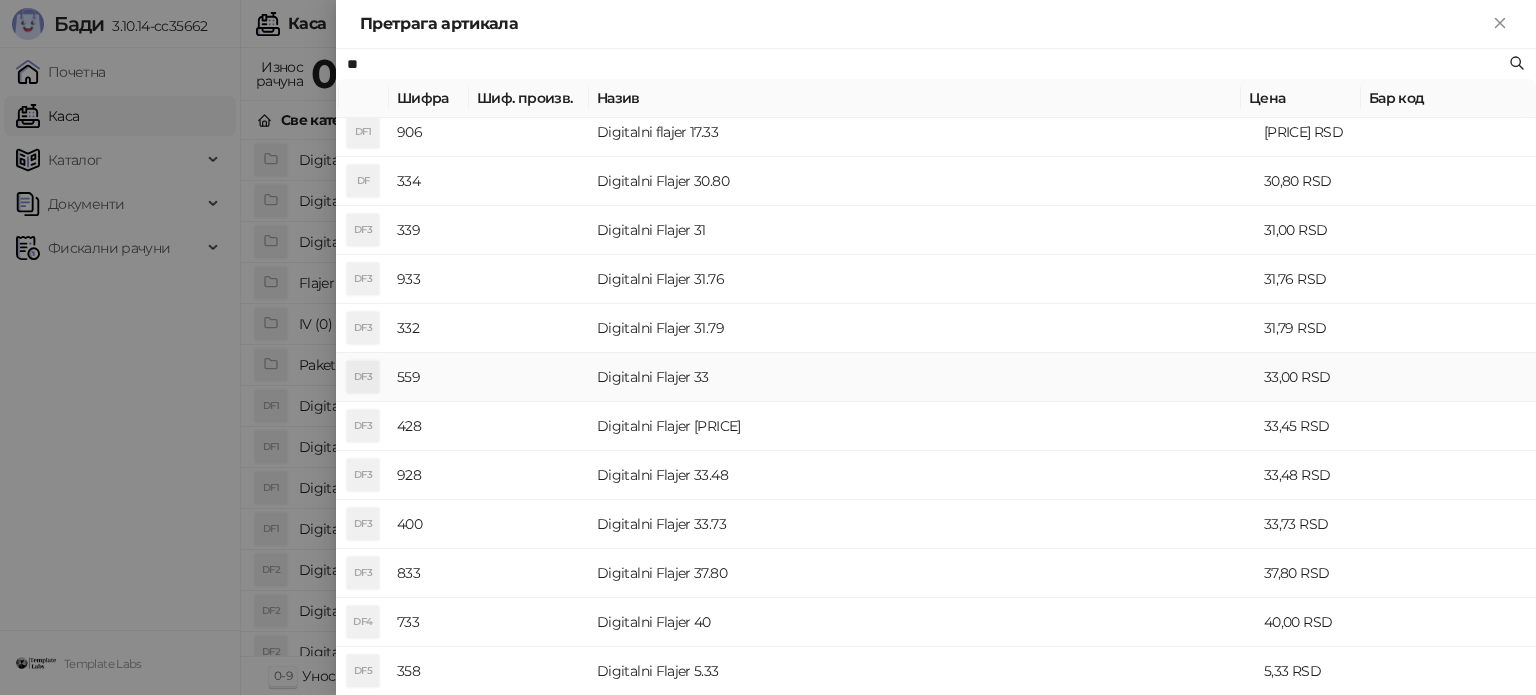 type on "**" 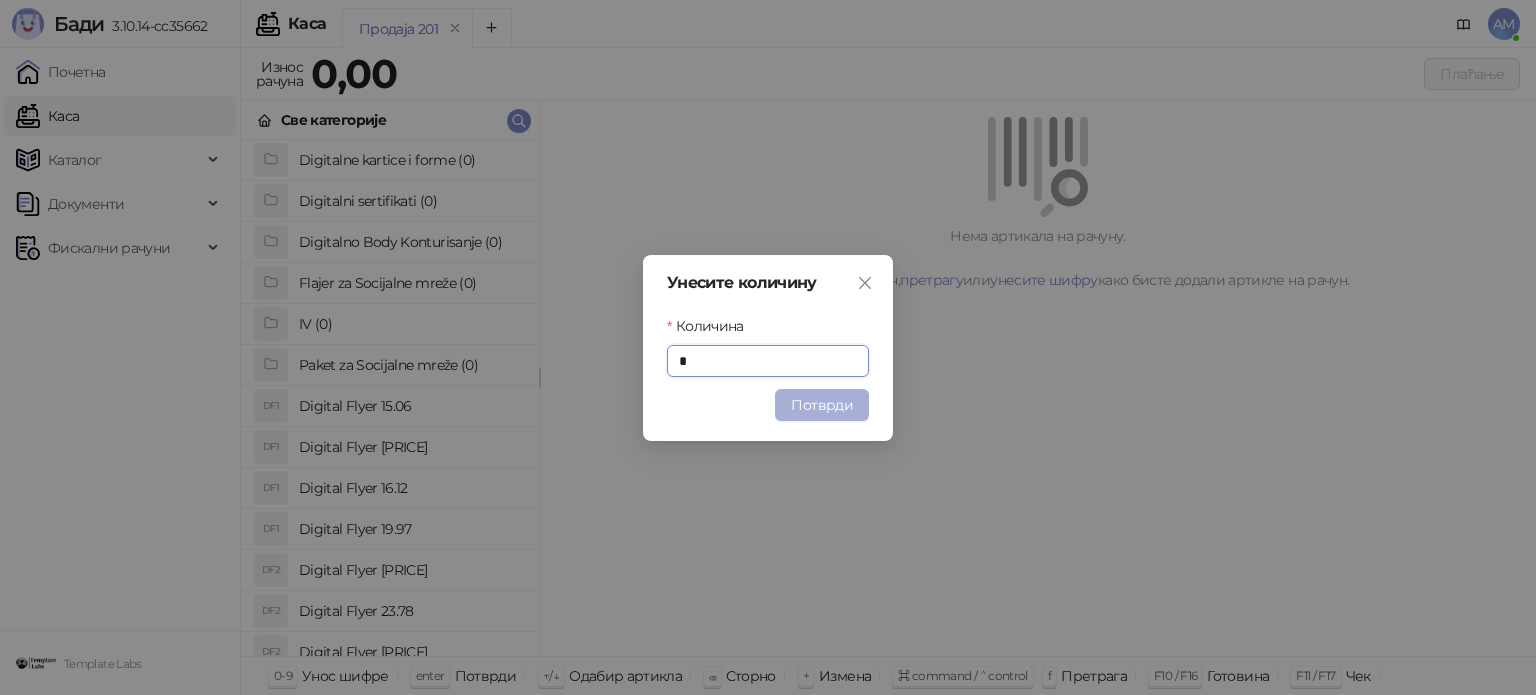 click on "Потврди" at bounding box center [822, 405] 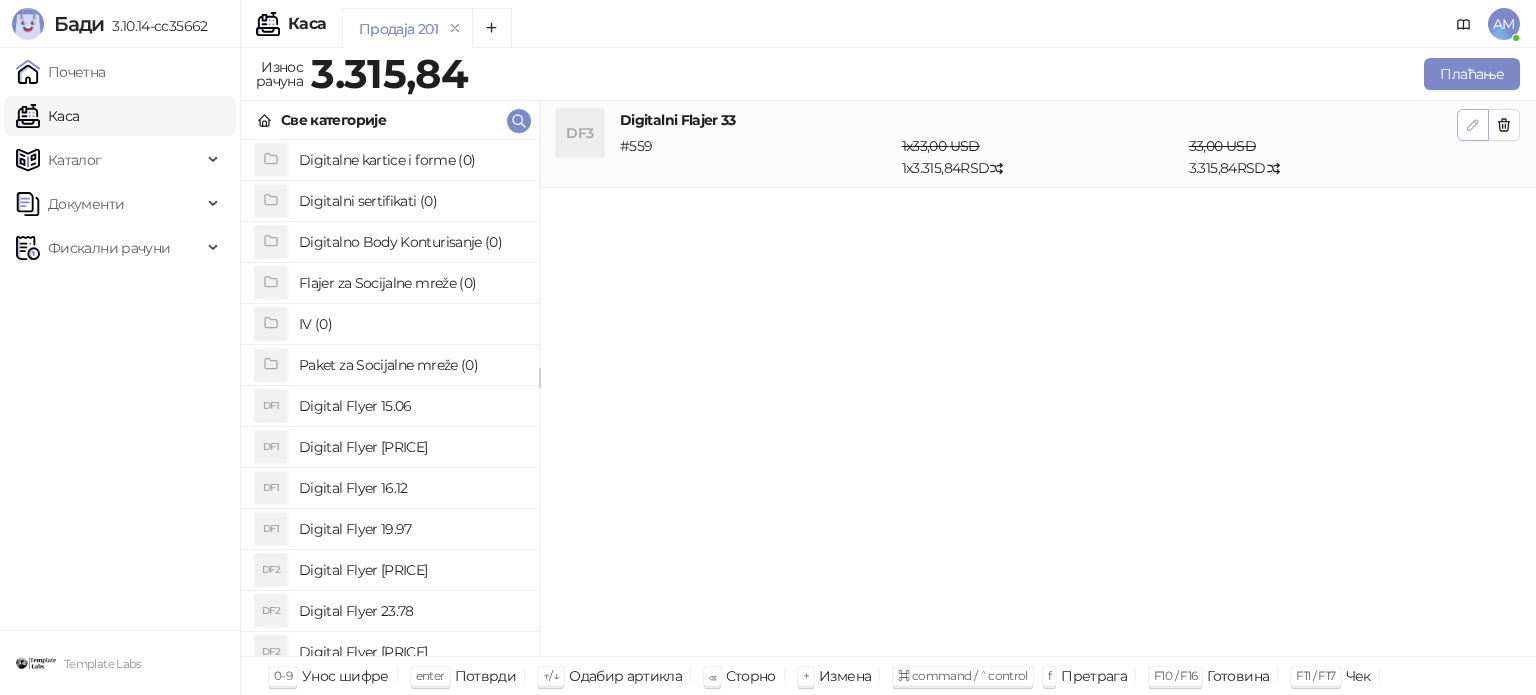 click 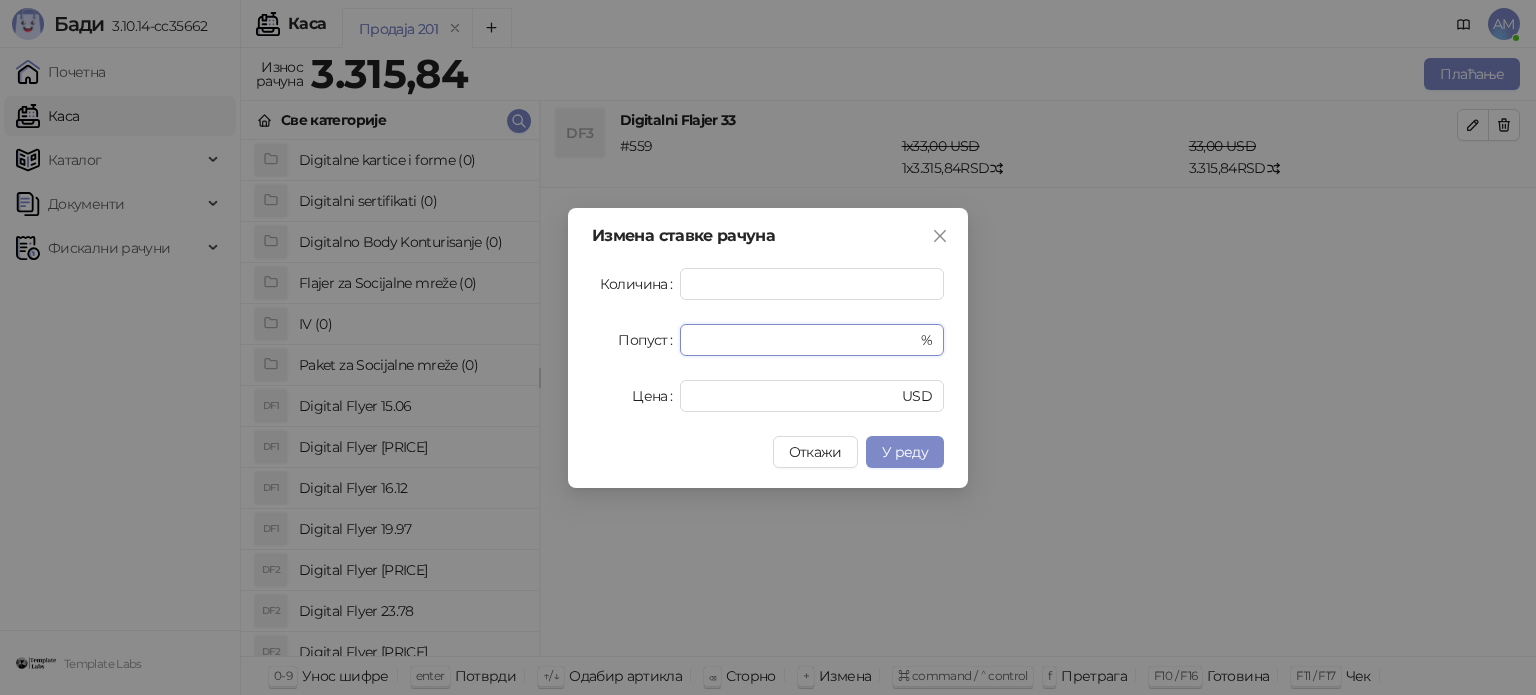 drag, startPoint x: 760, startPoint y: 339, endPoint x: 652, endPoint y: 352, distance: 108.779594 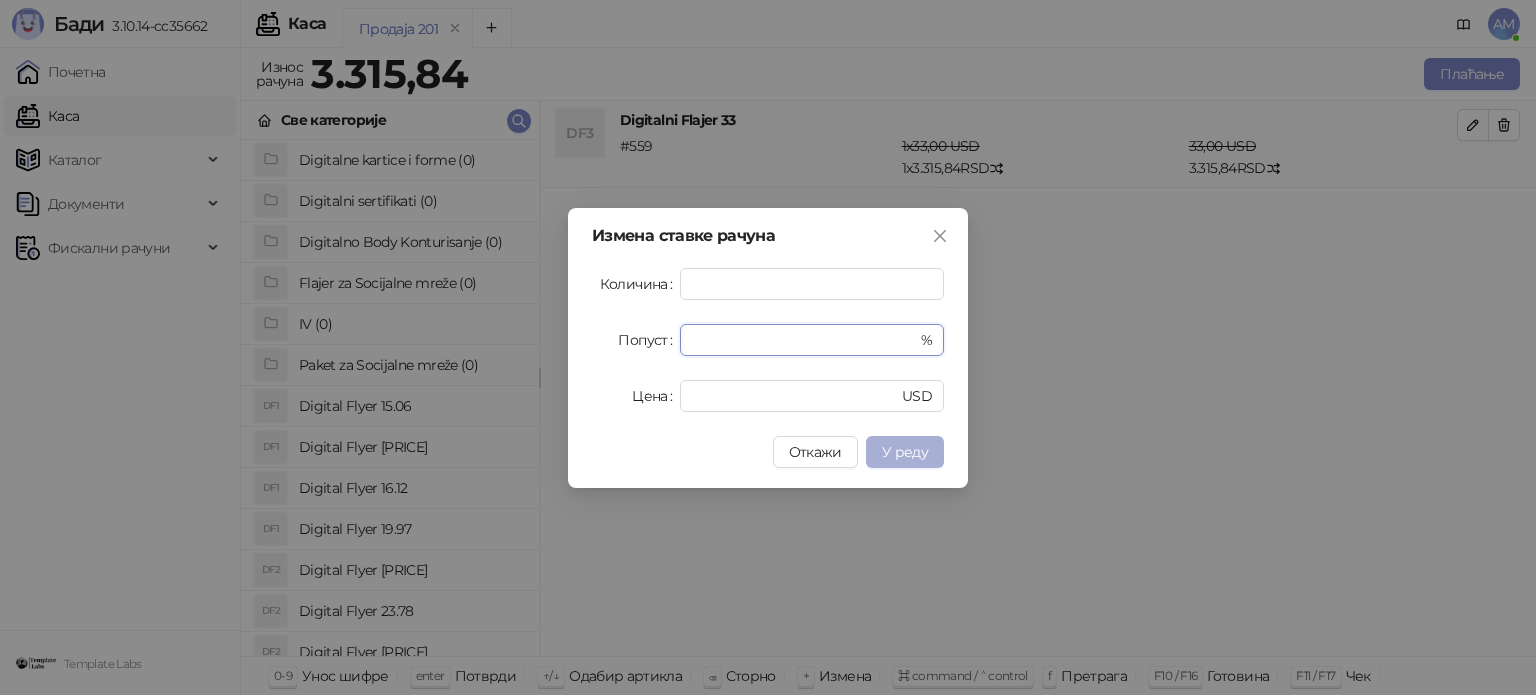 type on "**" 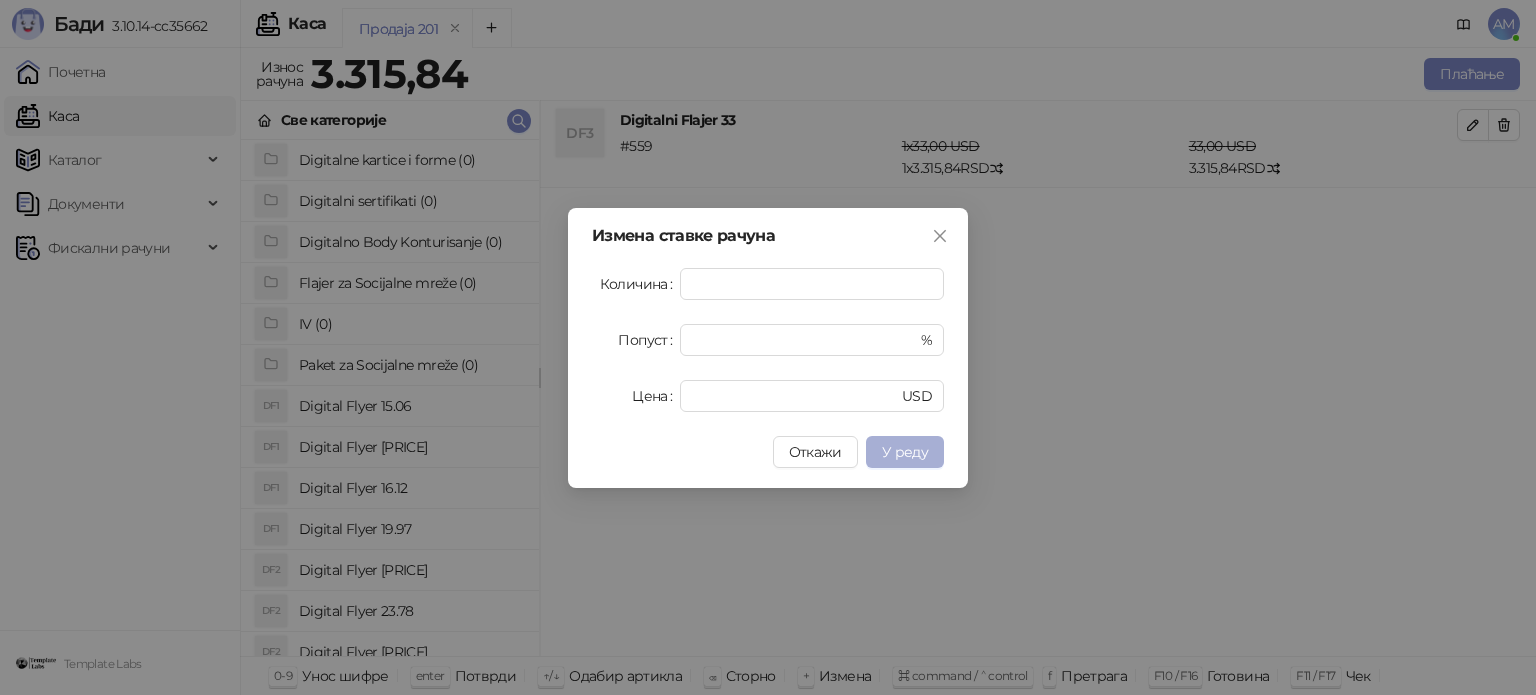 click on "У реду" at bounding box center (905, 452) 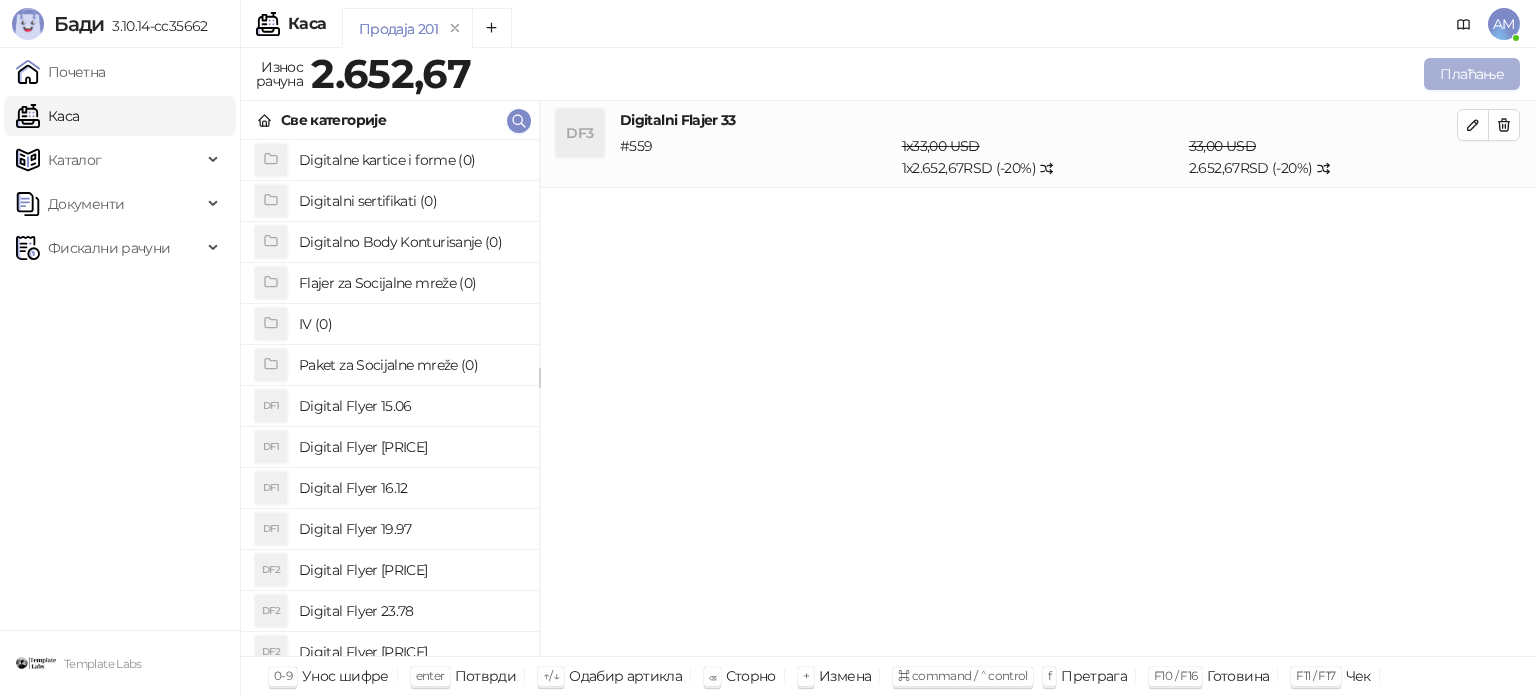 click on "Плаћање" at bounding box center [1472, 74] 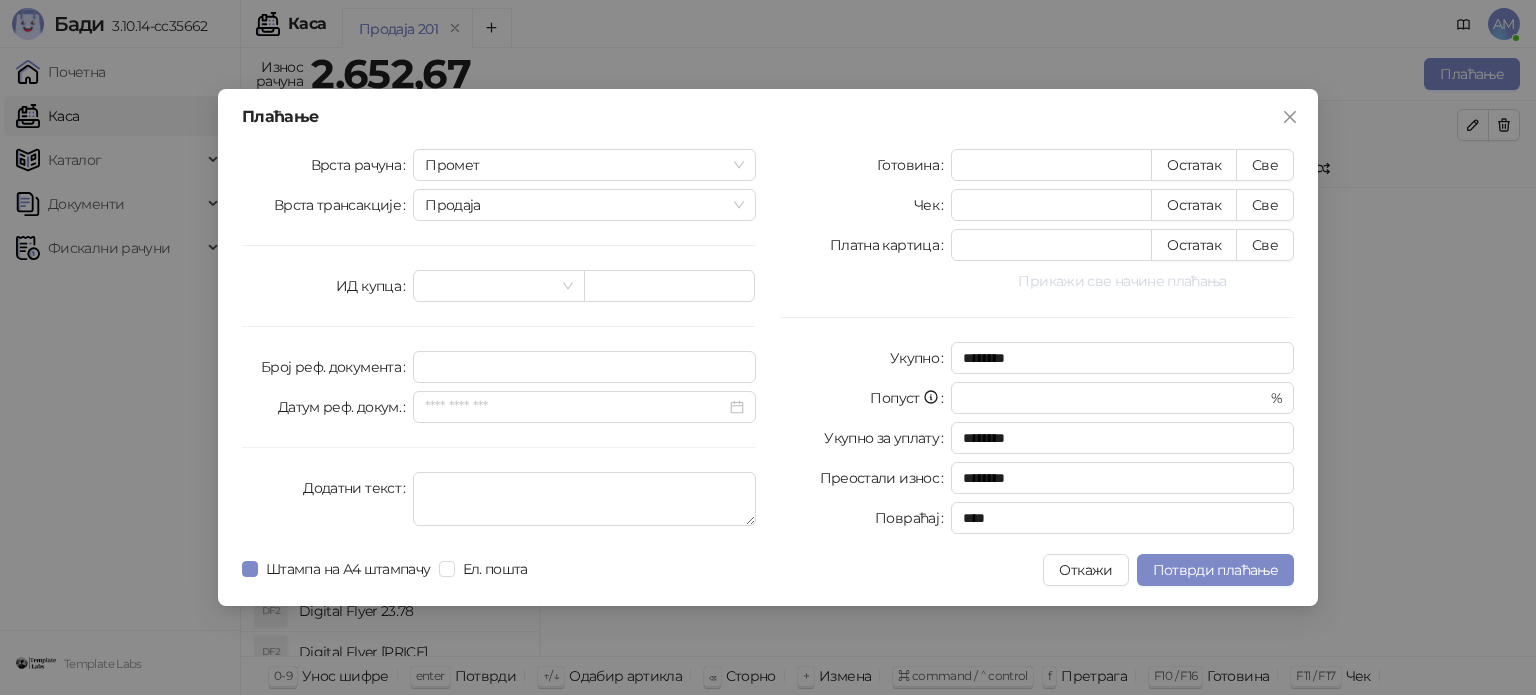 click on "Прикажи све начине плаћања" at bounding box center [1122, 281] 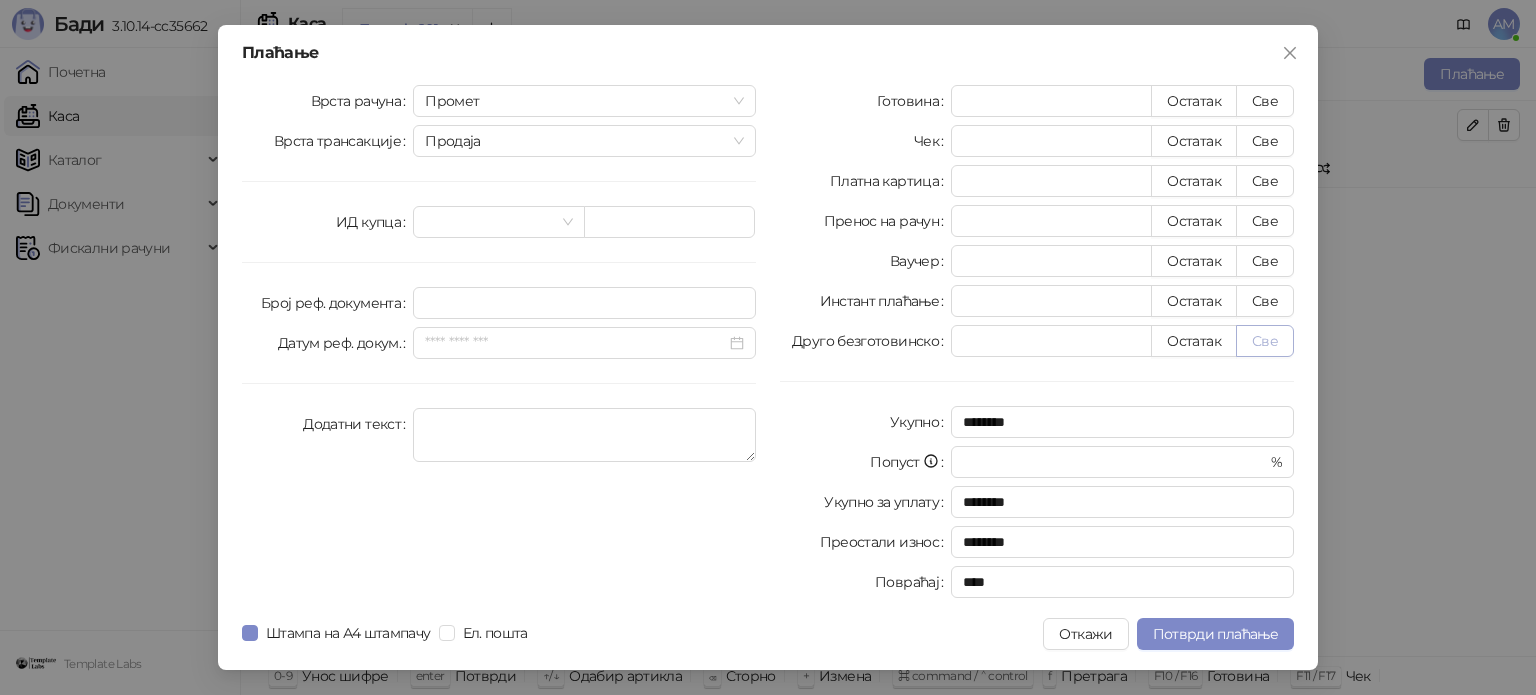 click on "Све" at bounding box center [1265, 341] 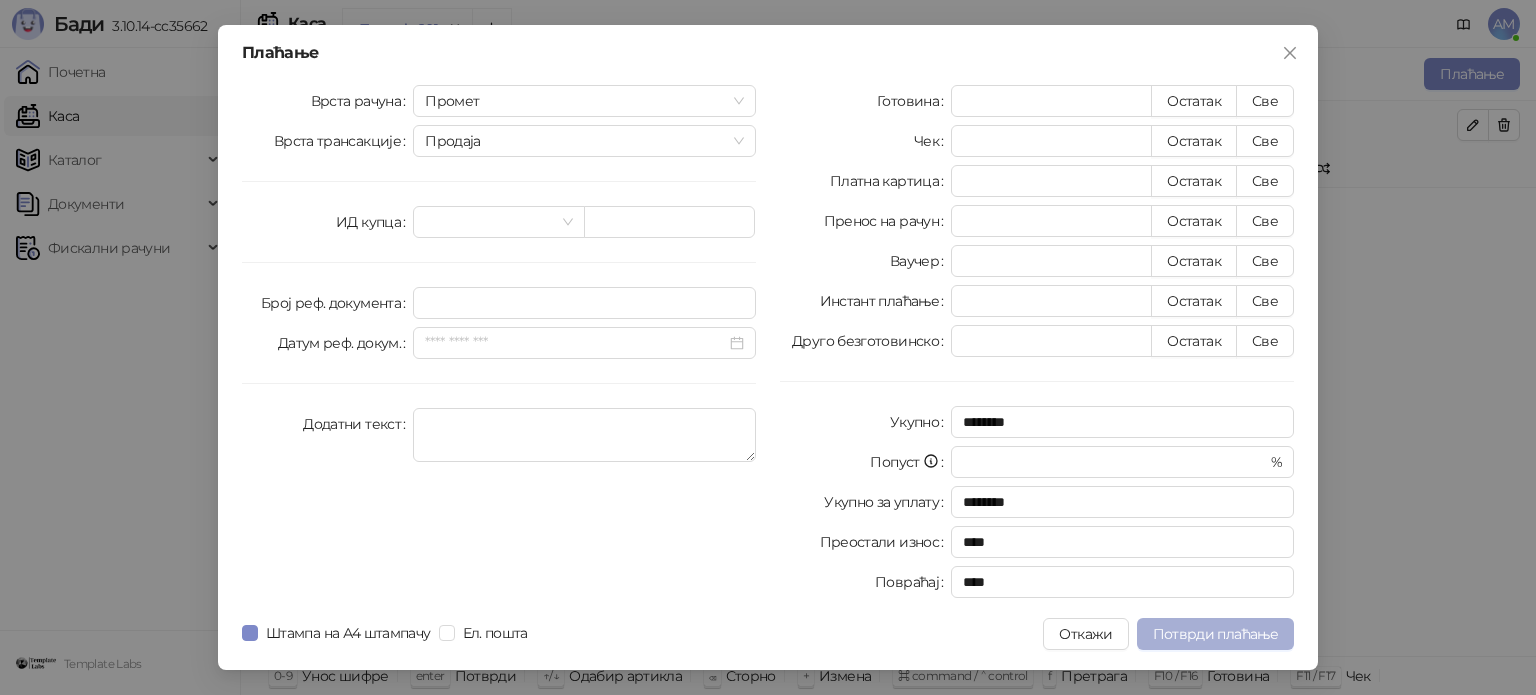 click on "Потврди плаћање" at bounding box center [1215, 634] 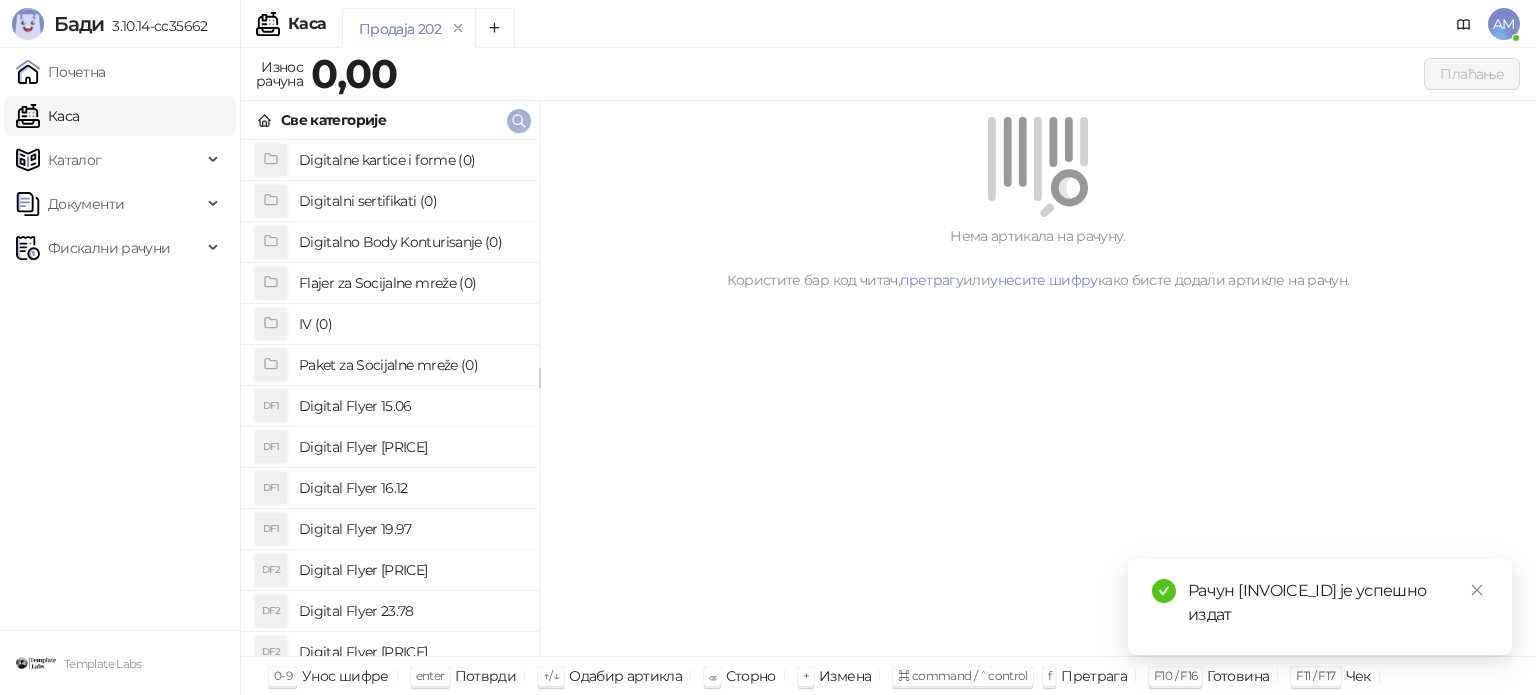 click 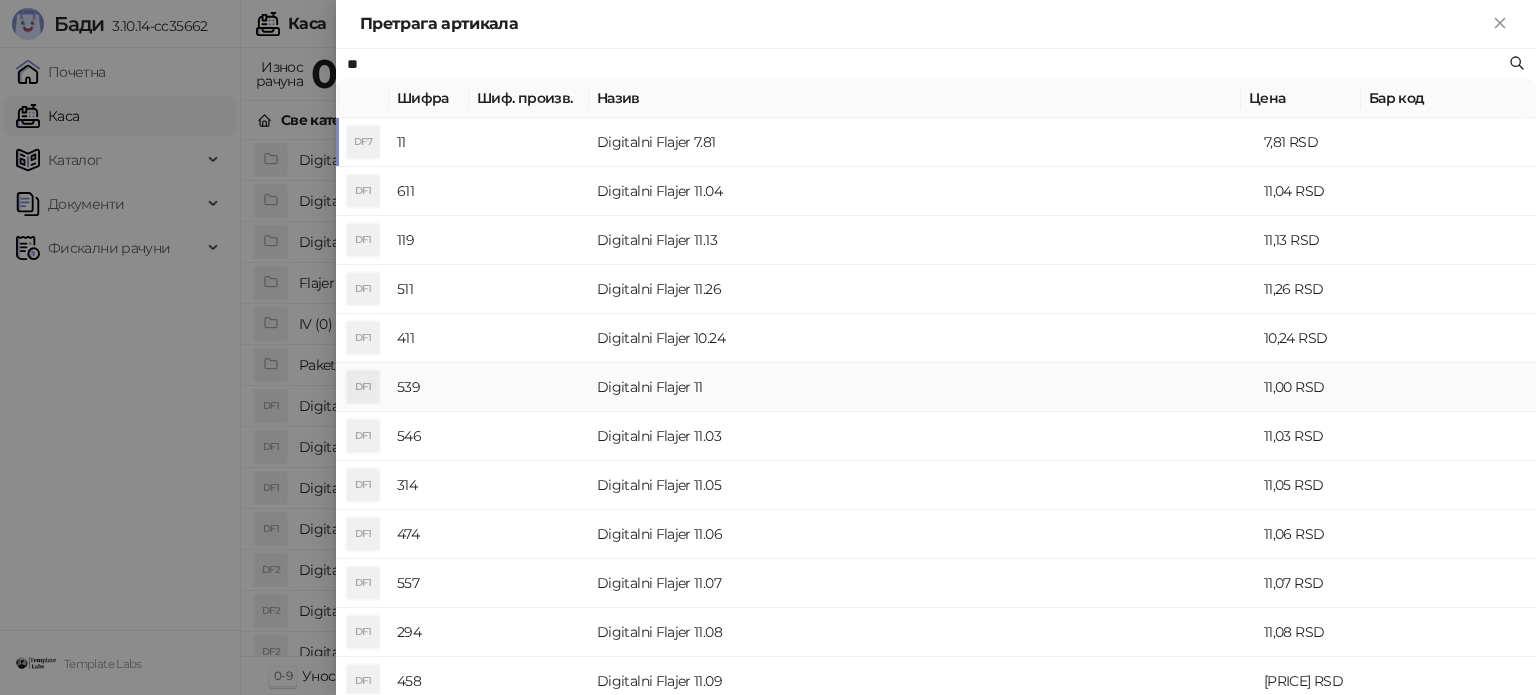 type on "**" 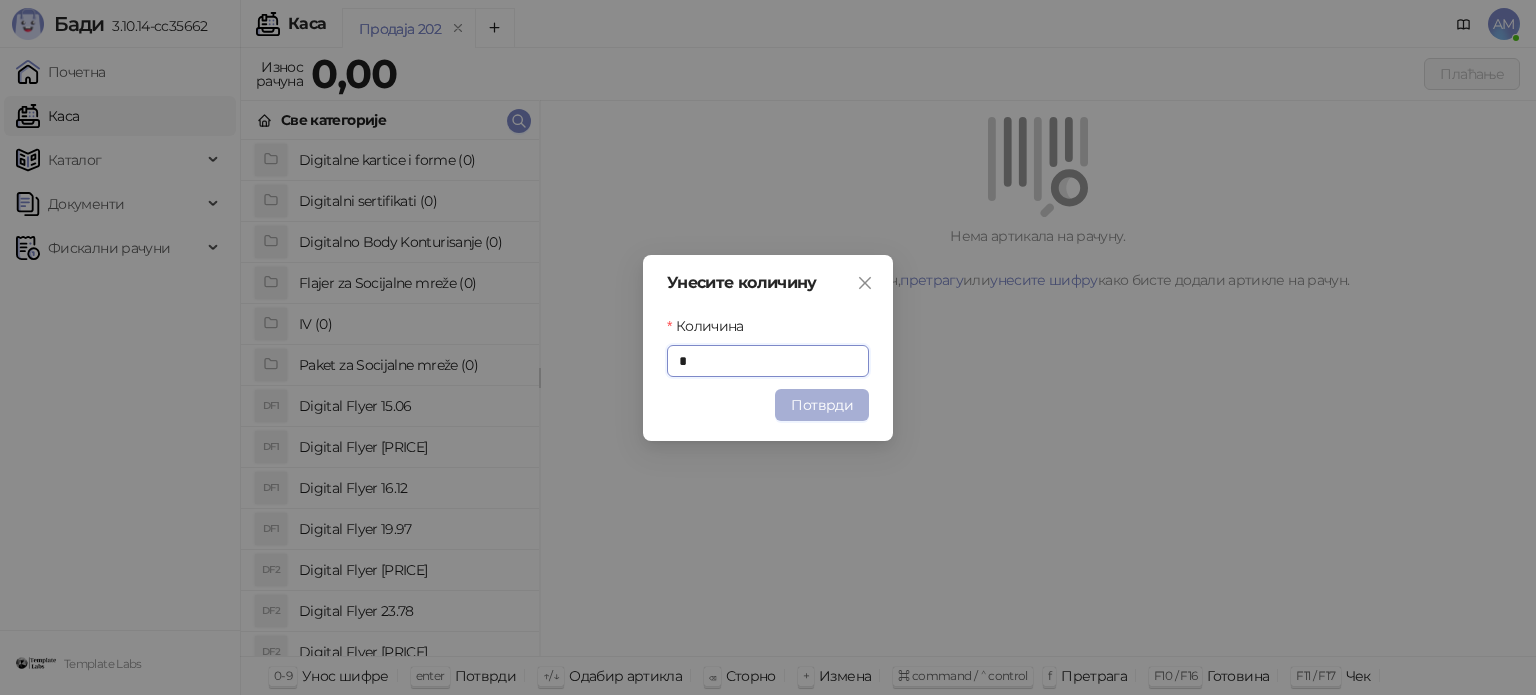 click on "Потврди" at bounding box center (822, 405) 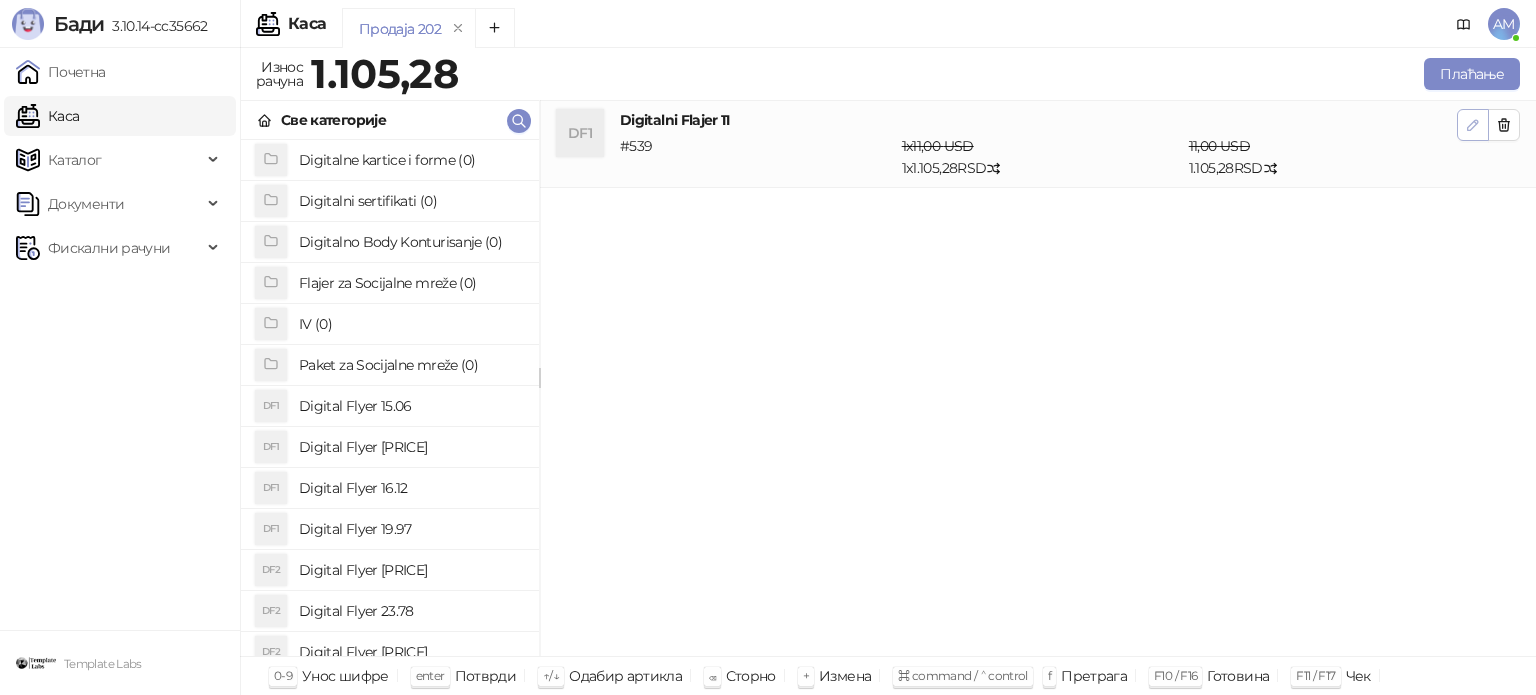click 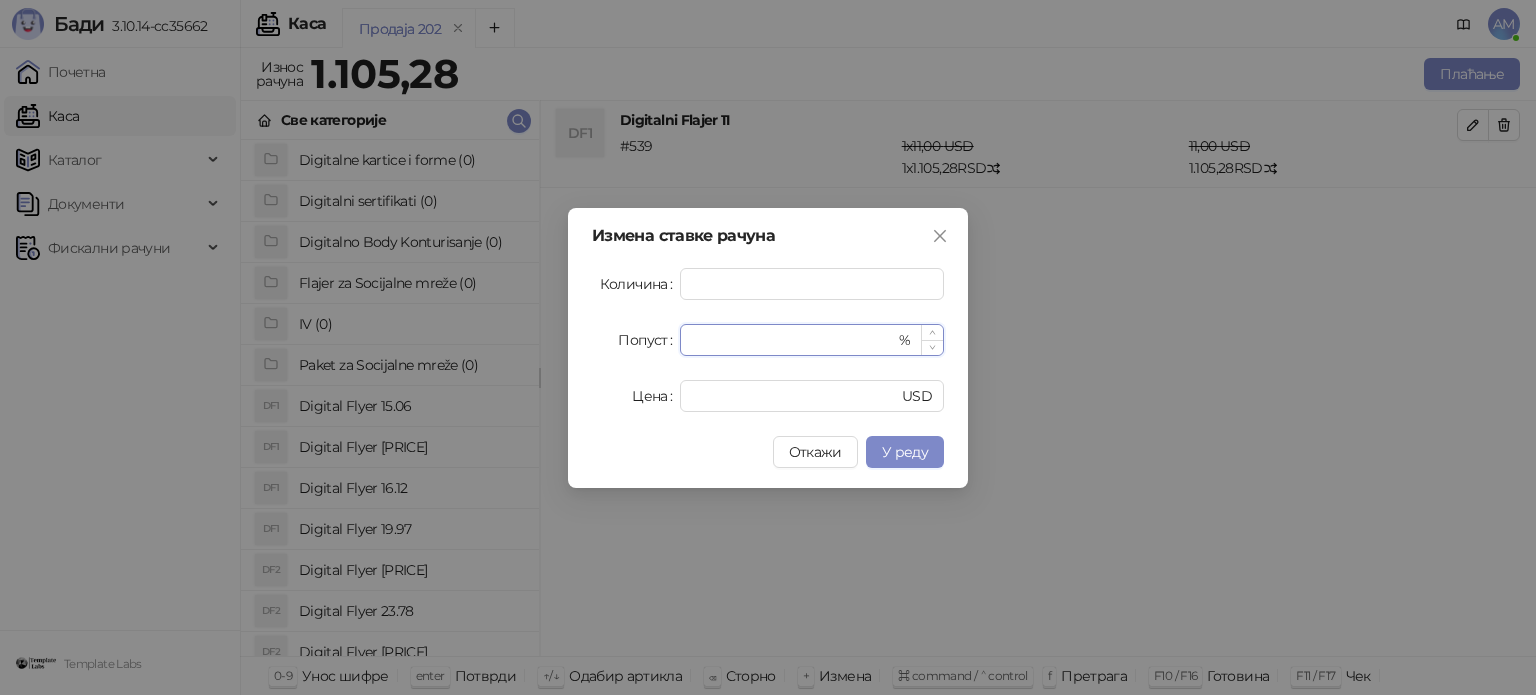 drag, startPoint x: 749, startPoint y: 340, endPoint x: 689, endPoint y: 340, distance: 60 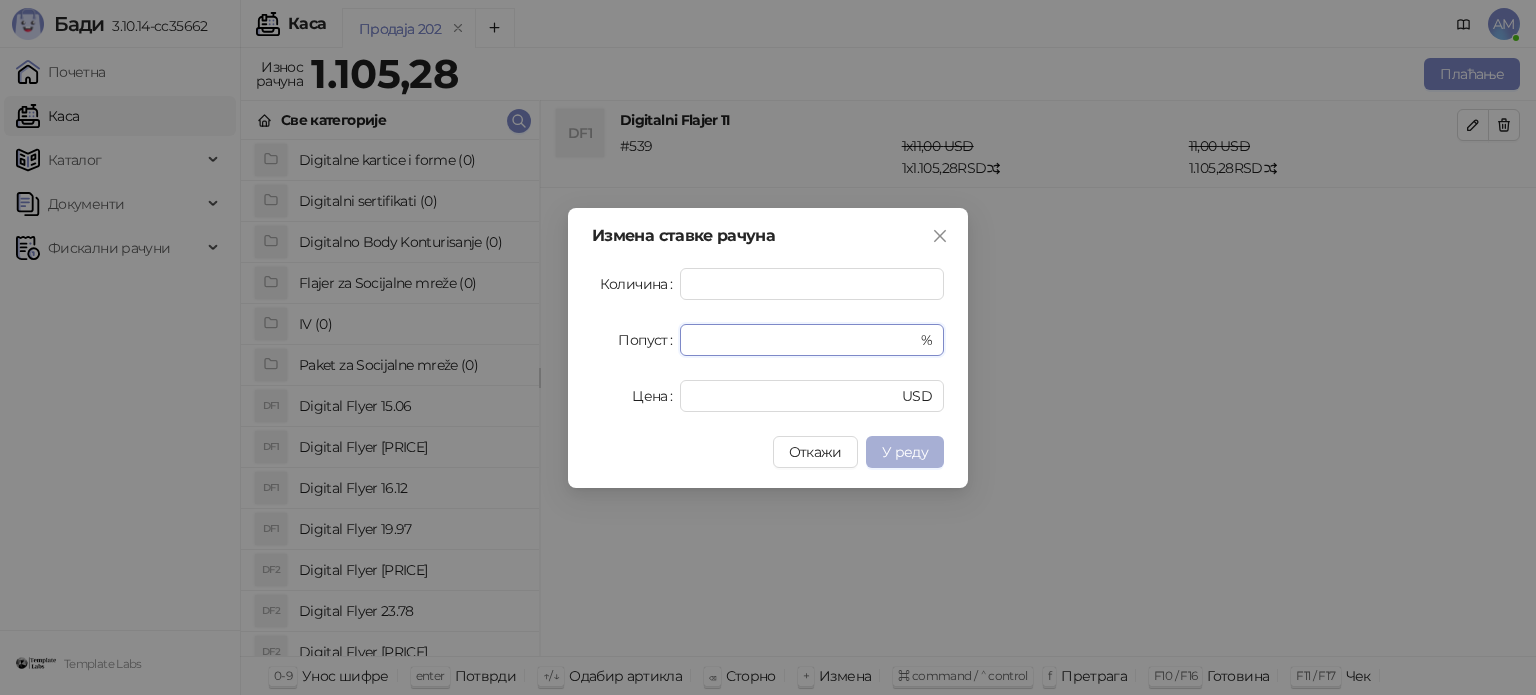 type on "**" 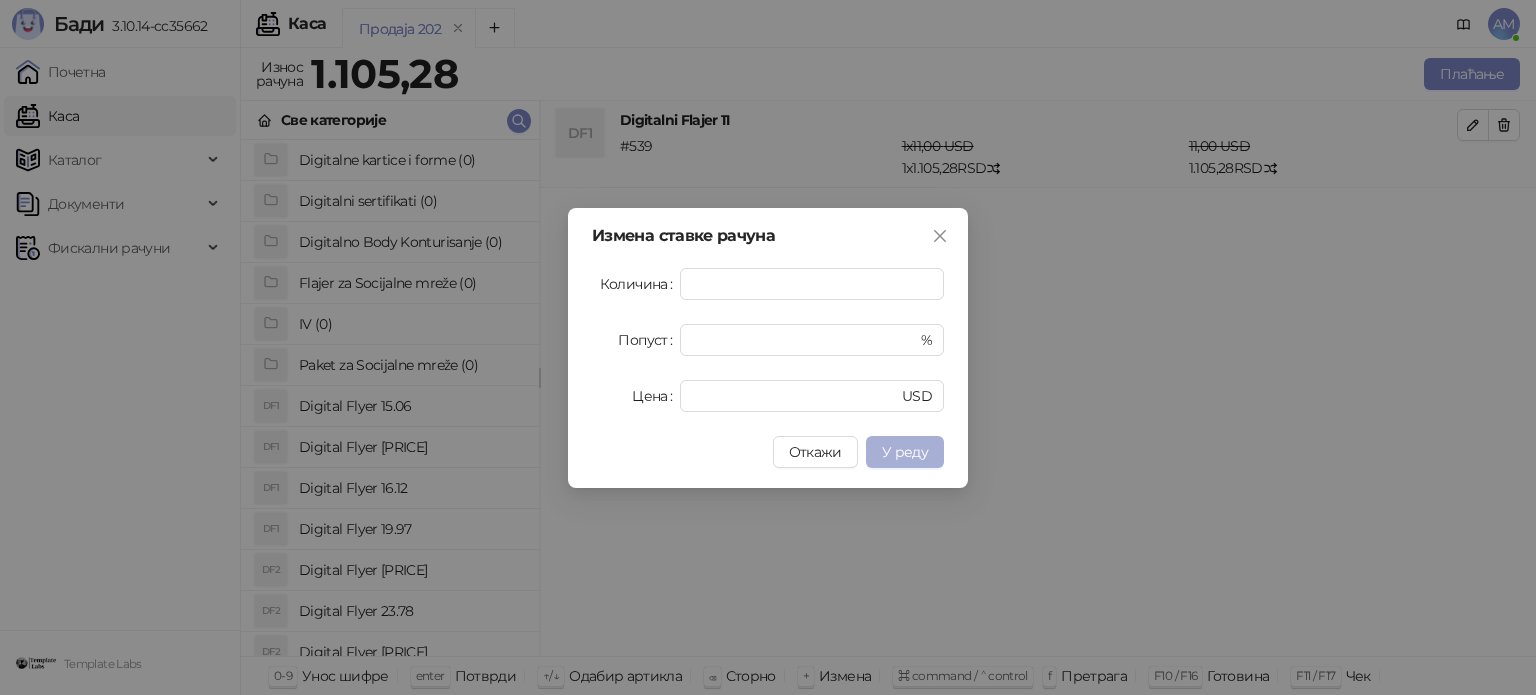 click on "У реду" at bounding box center [905, 452] 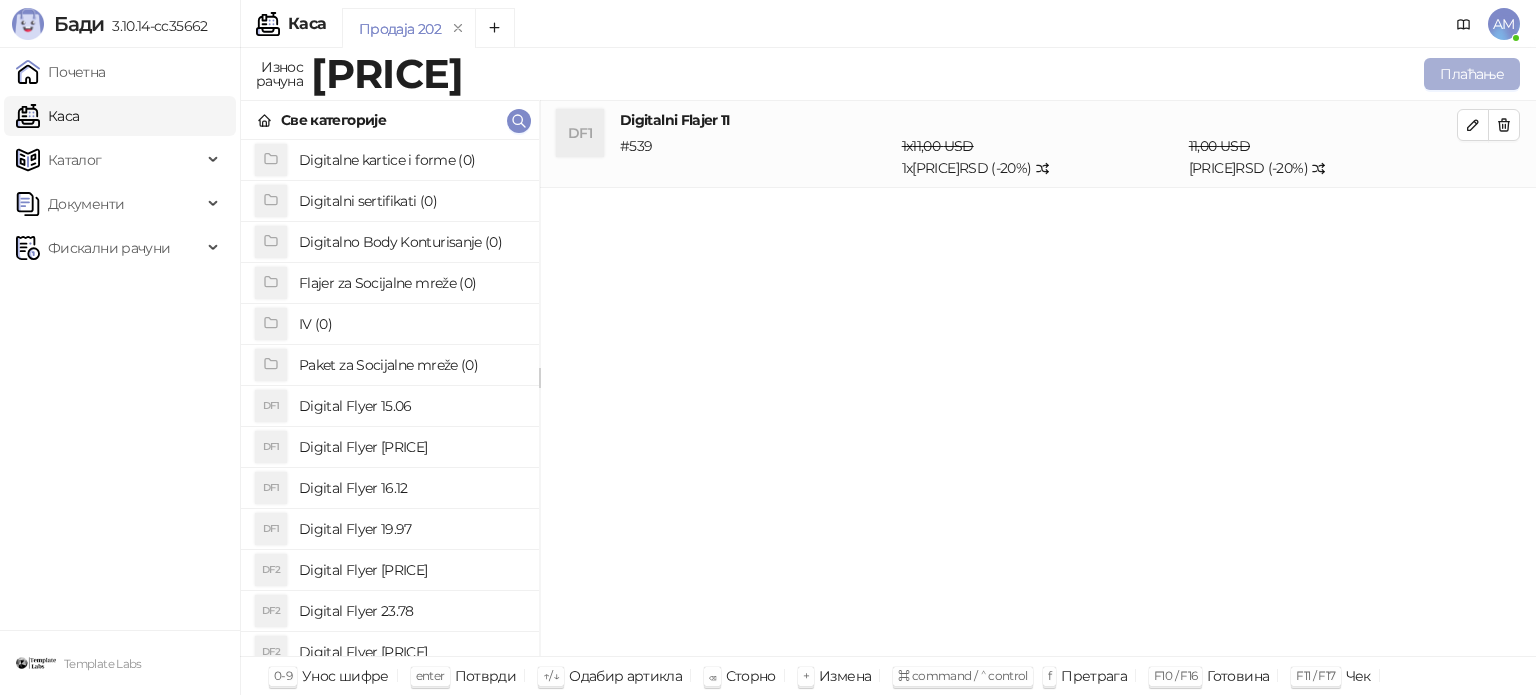 click on "Плаћање" at bounding box center (1472, 74) 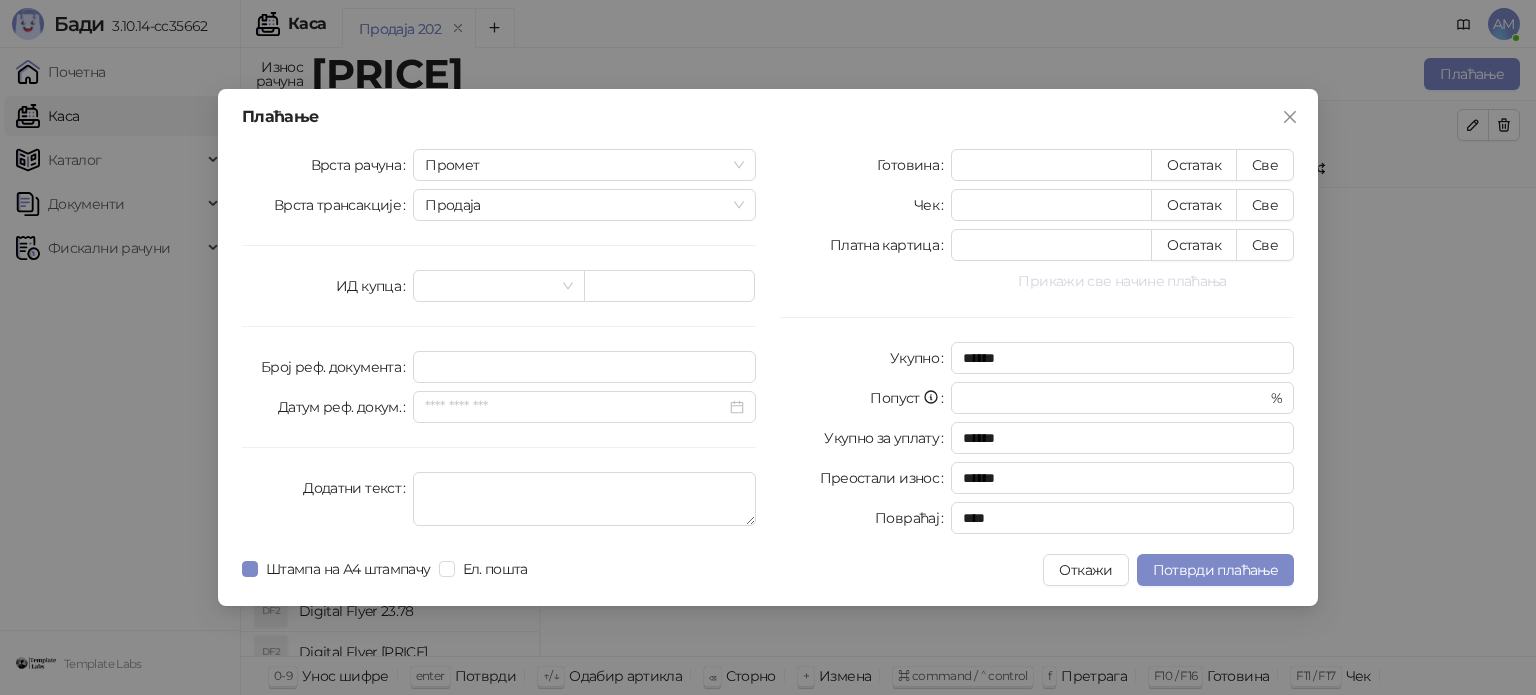 click on "Прикажи све начине плаћања" at bounding box center (1122, 281) 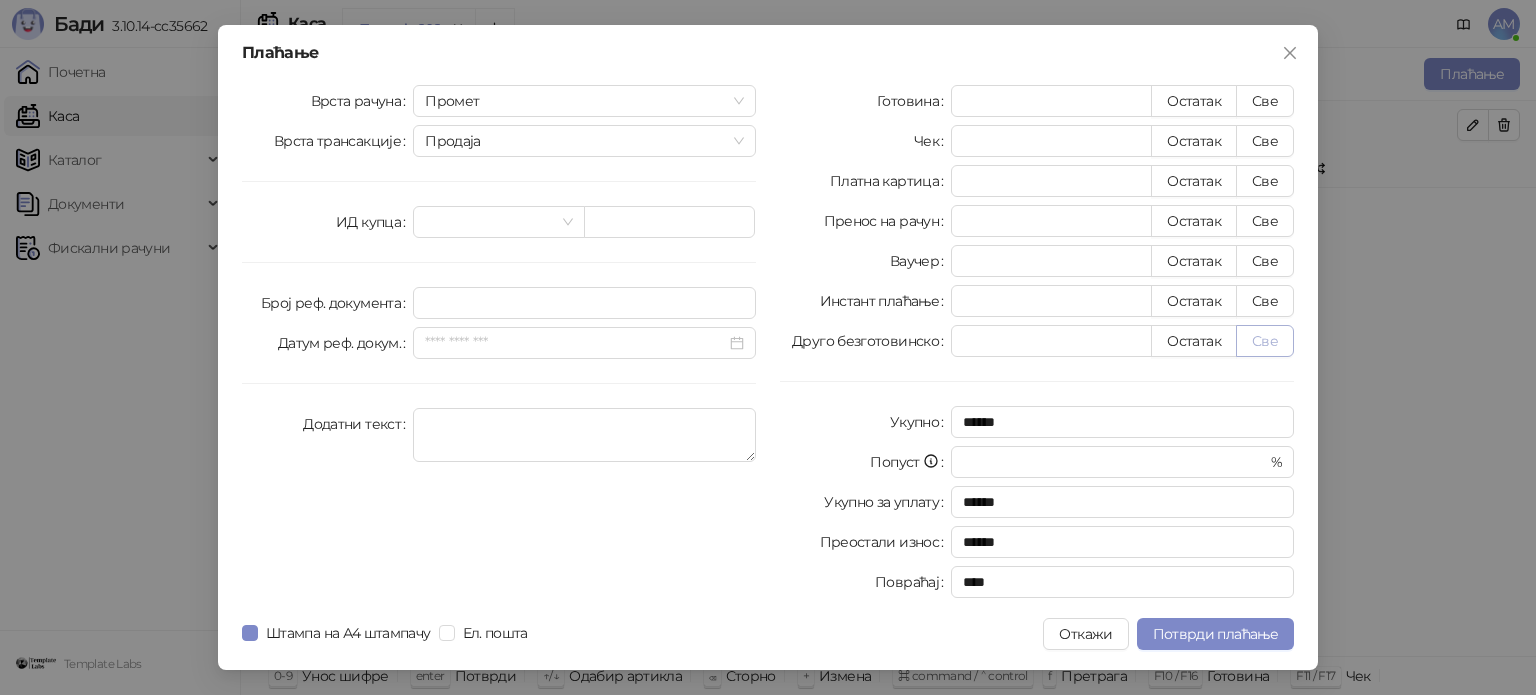 click on "Све" at bounding box center [1265, 341] 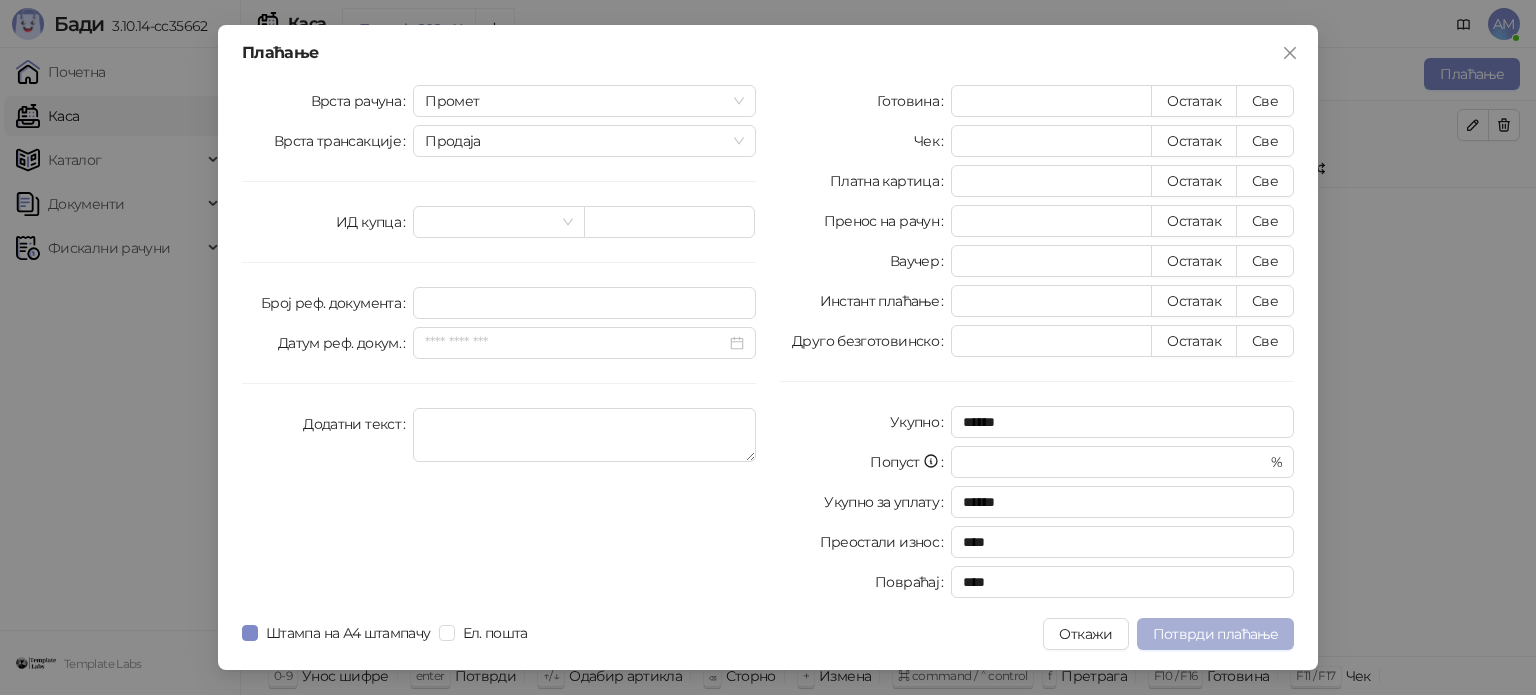 click on "Потврди плаћање" at bounding box center [1215, 634] 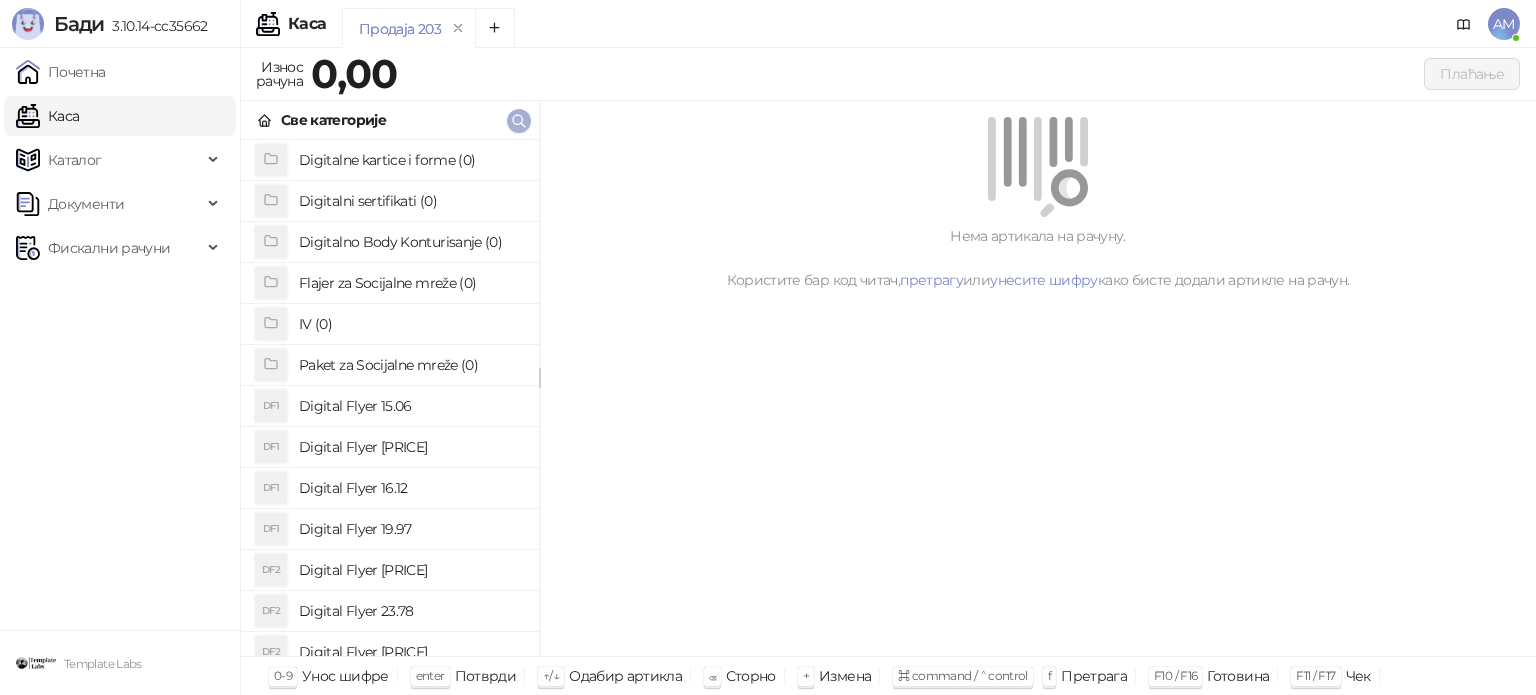 click at bounding box center (519, 121) 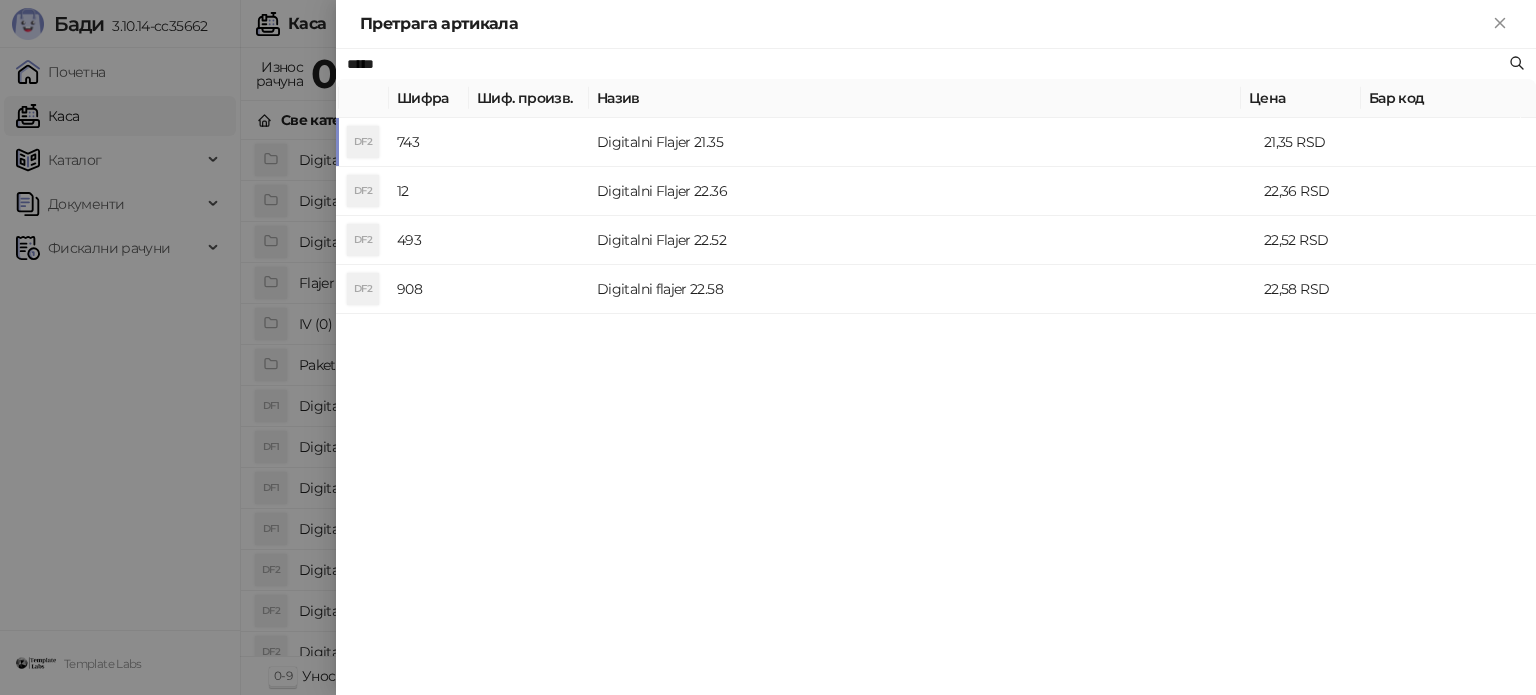 type on "*****" 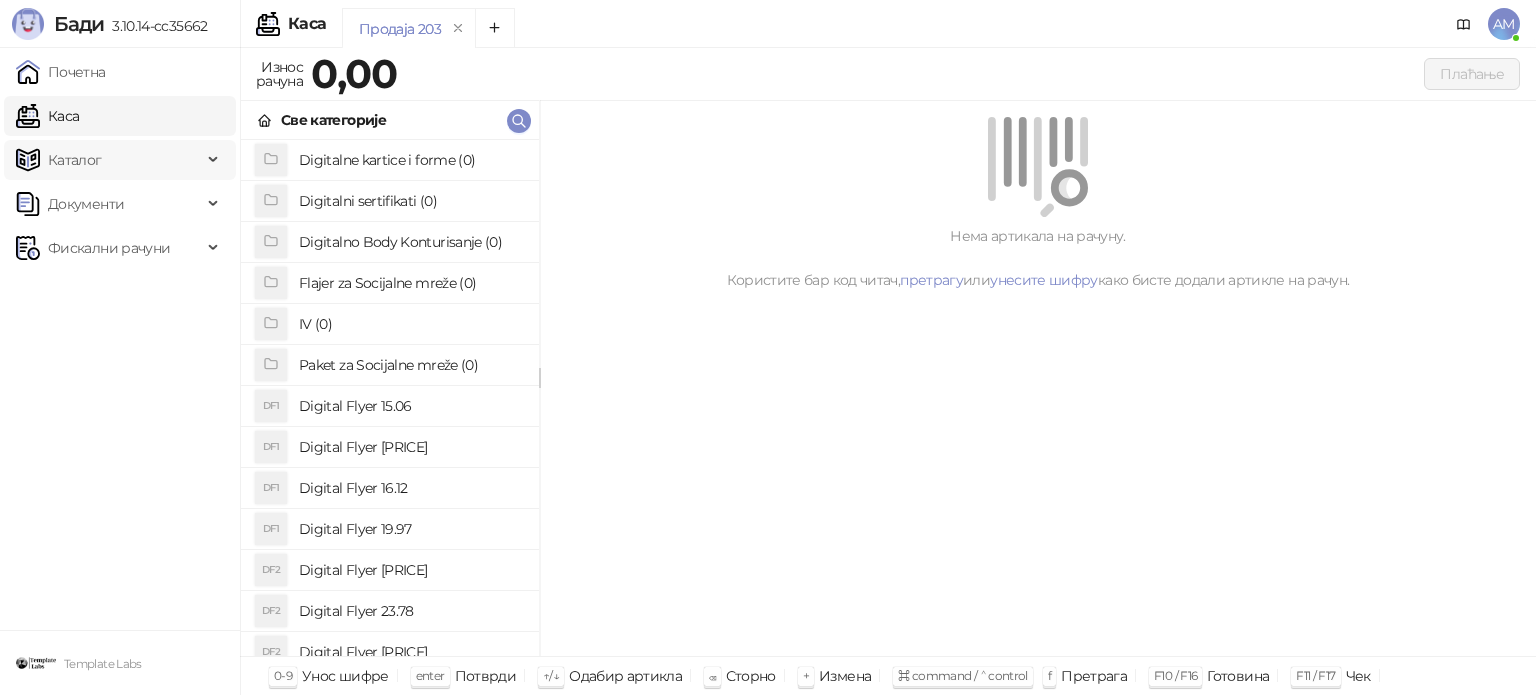click on "Каталог" at bounding box center (109, 160) 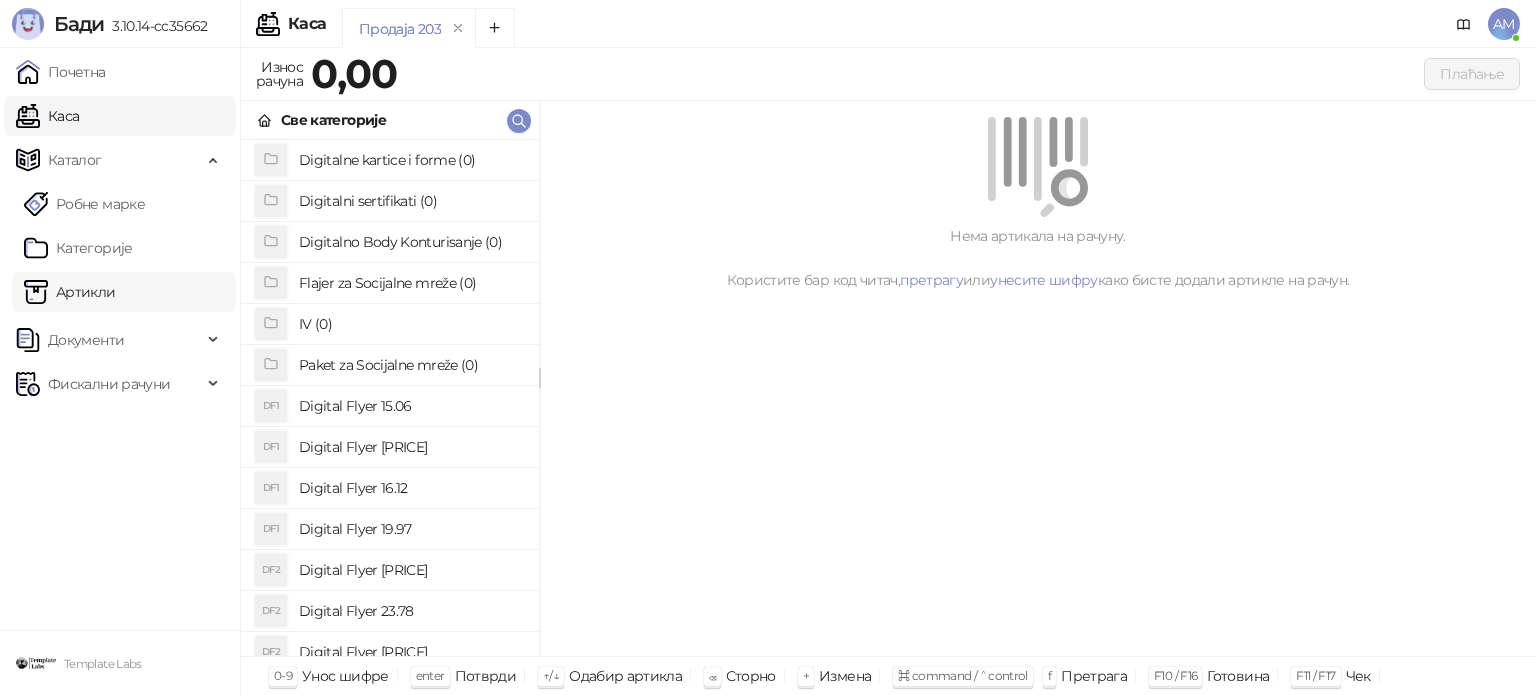 click on "Артикли" at bounding box center (70, 292) 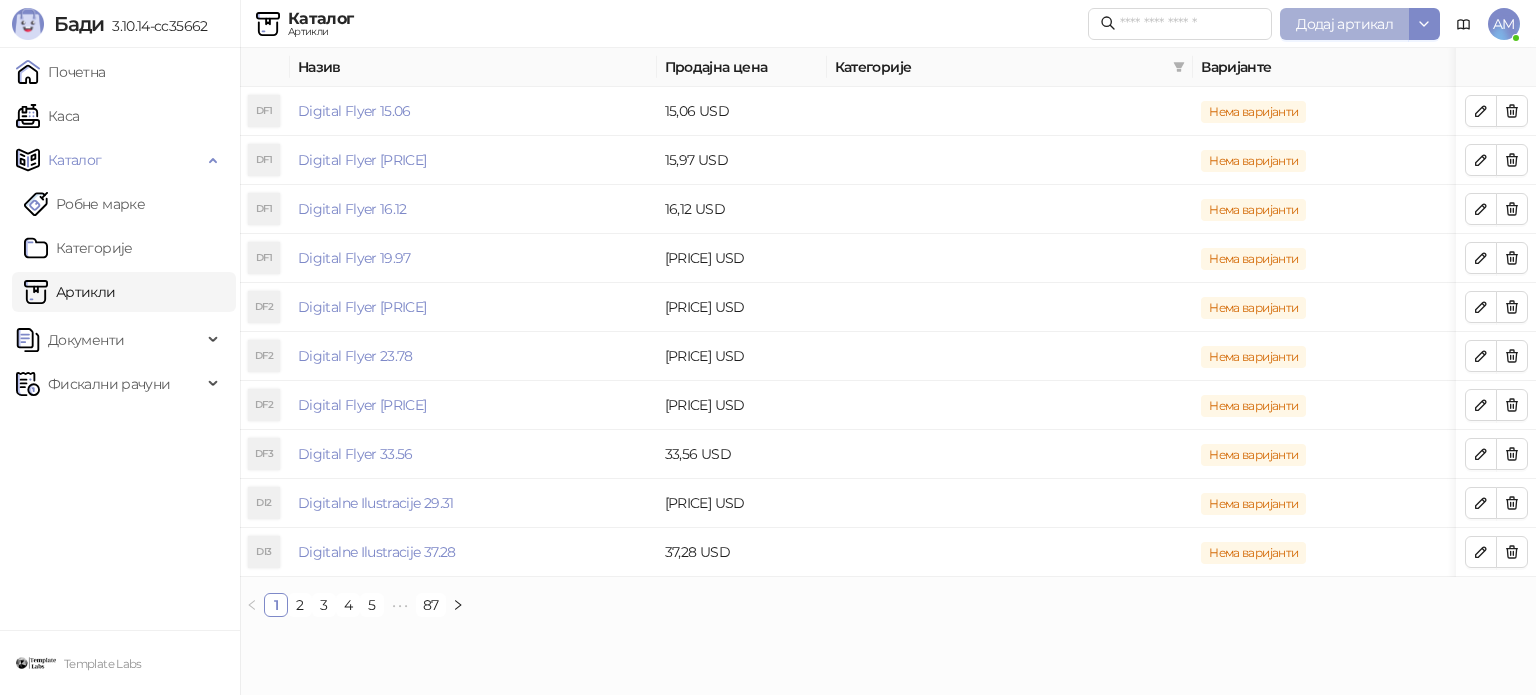 click on "Додај артикал" at bounding box center (1344, 24) 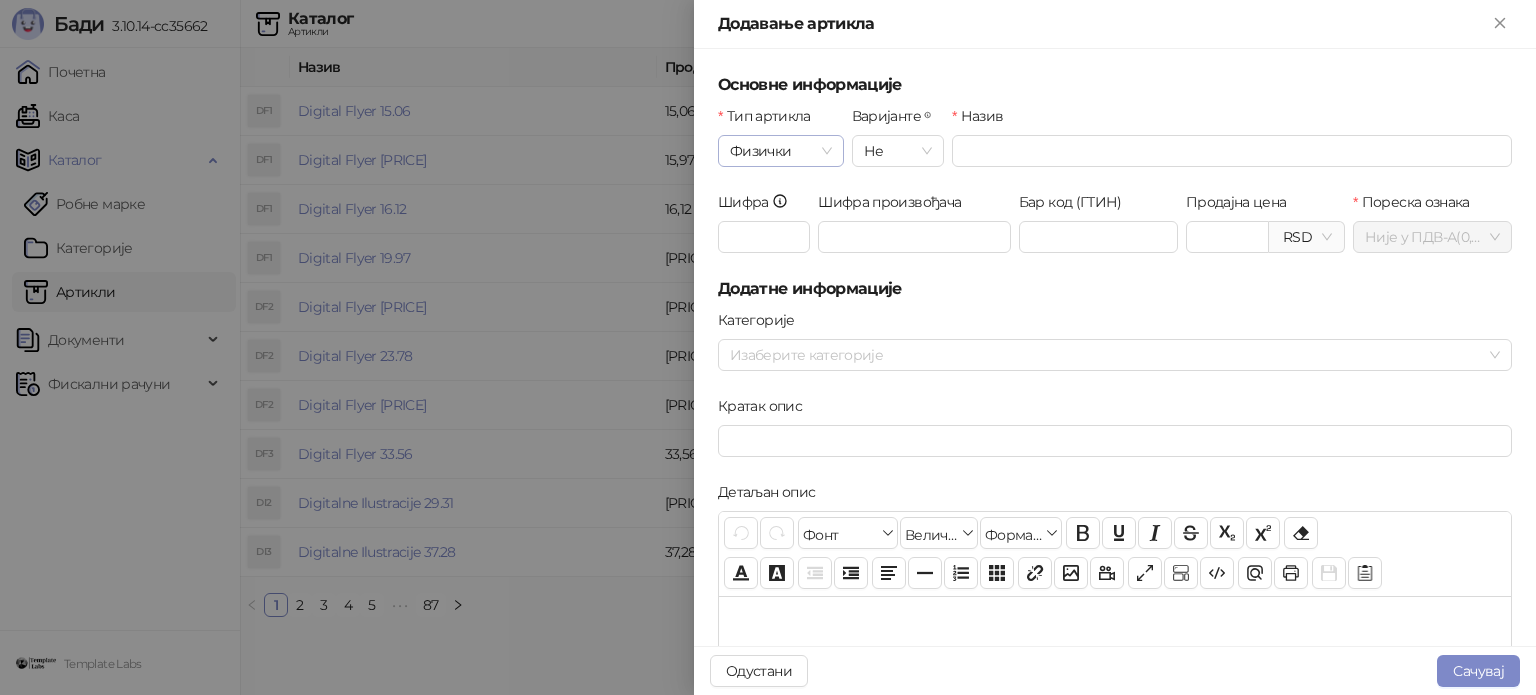 click on "Физички" at bounding box center (781, 151) 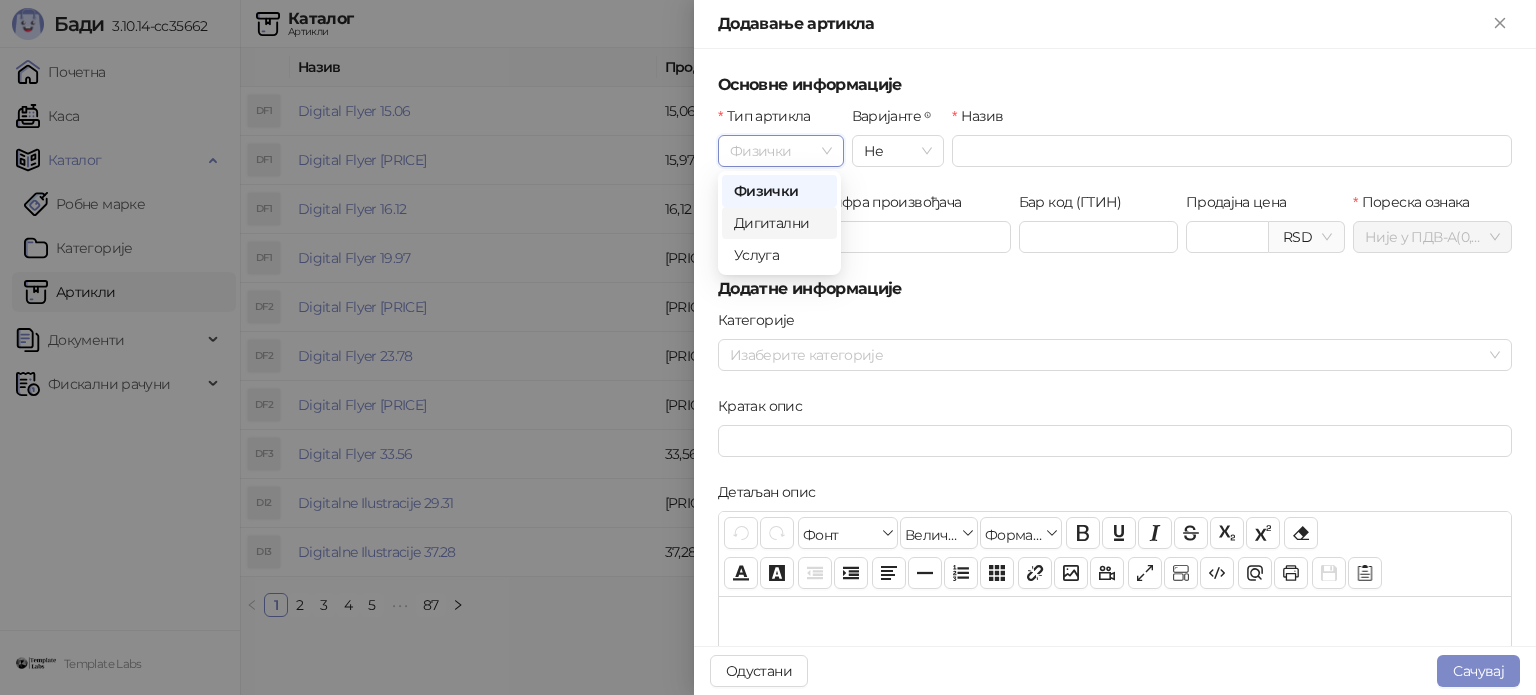 click on "Дигитални" at bounding box center (779, 223) 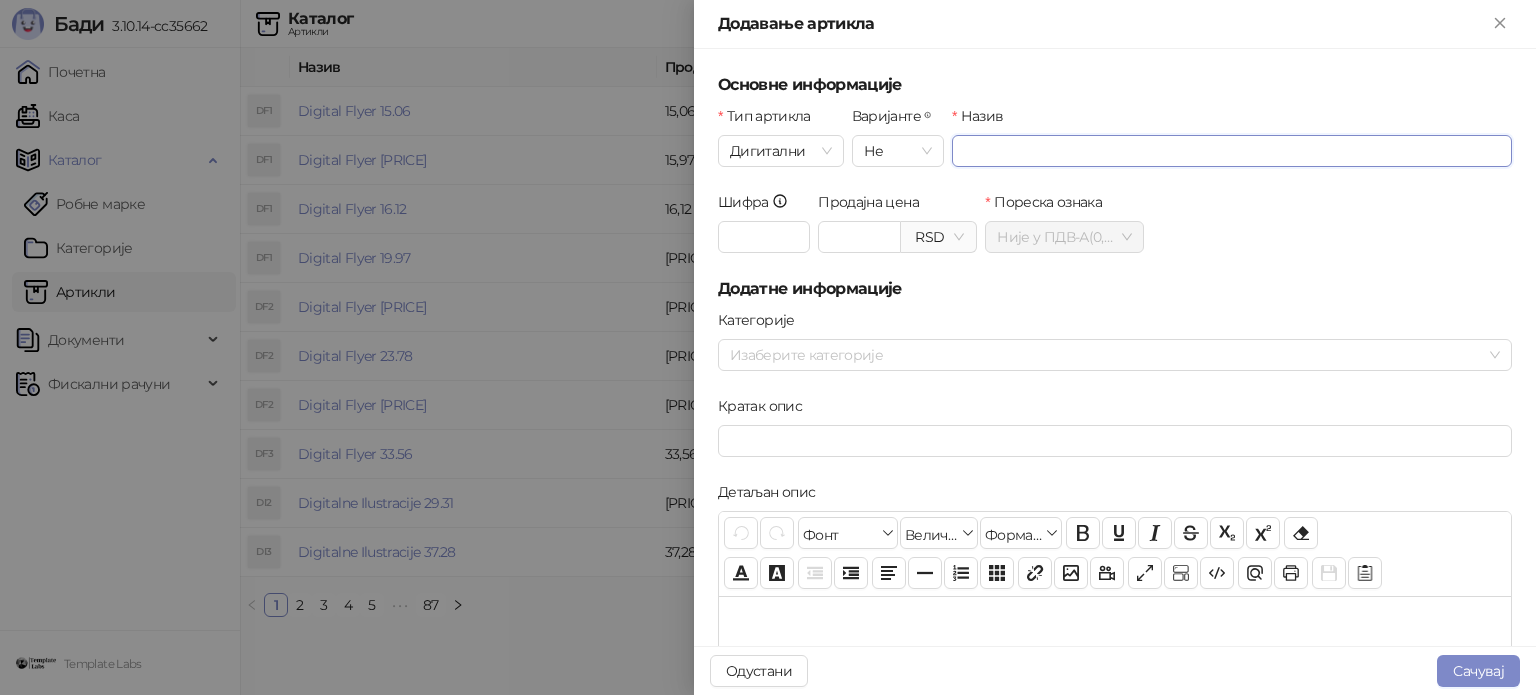 click on "Назив" at bounding box center (1232, 151) 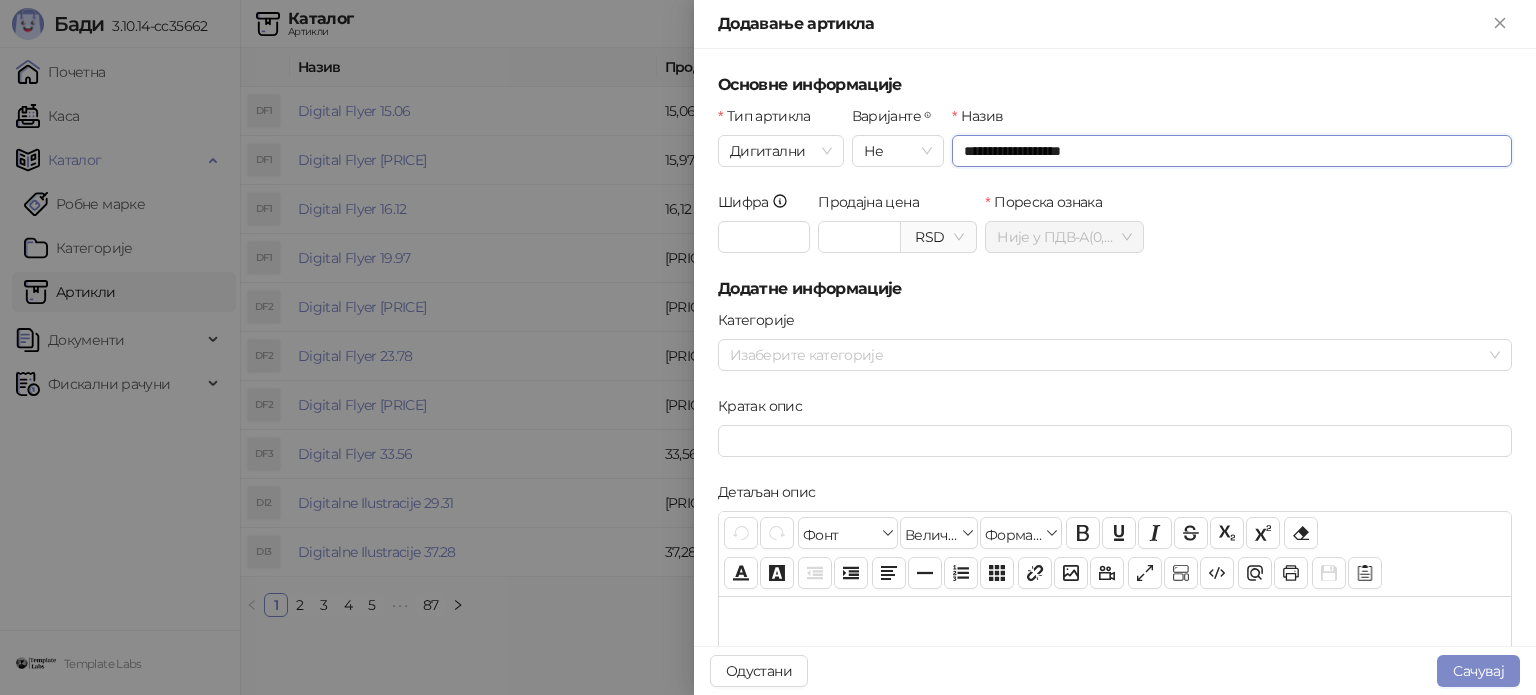 drag, startPoint x: 1081, startPoint y: 147, endPoint x: 1000, endPoint y: 147, distance: 81 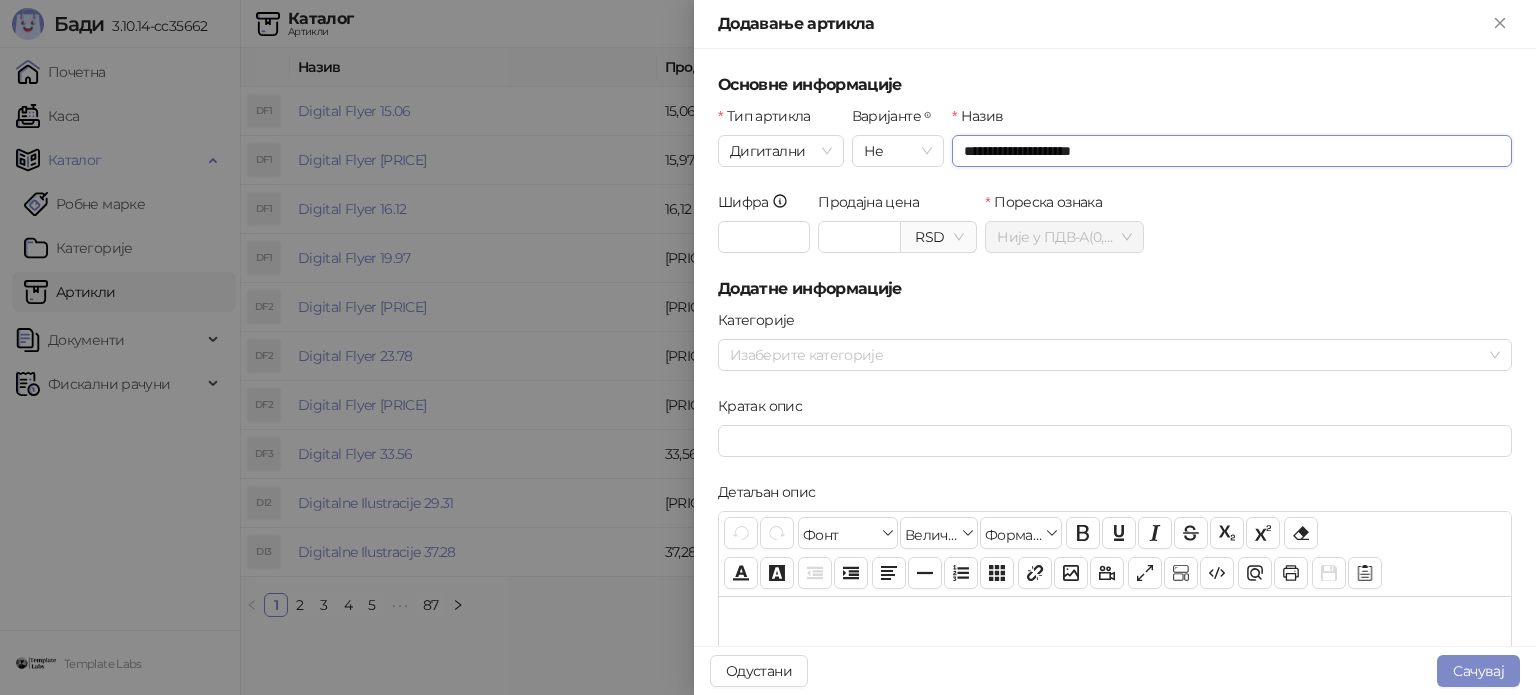 drag, startPoint x: 1103, startPoint y: 151, endPoint x: 1057, endPoint y: 147, distance: 46.173584 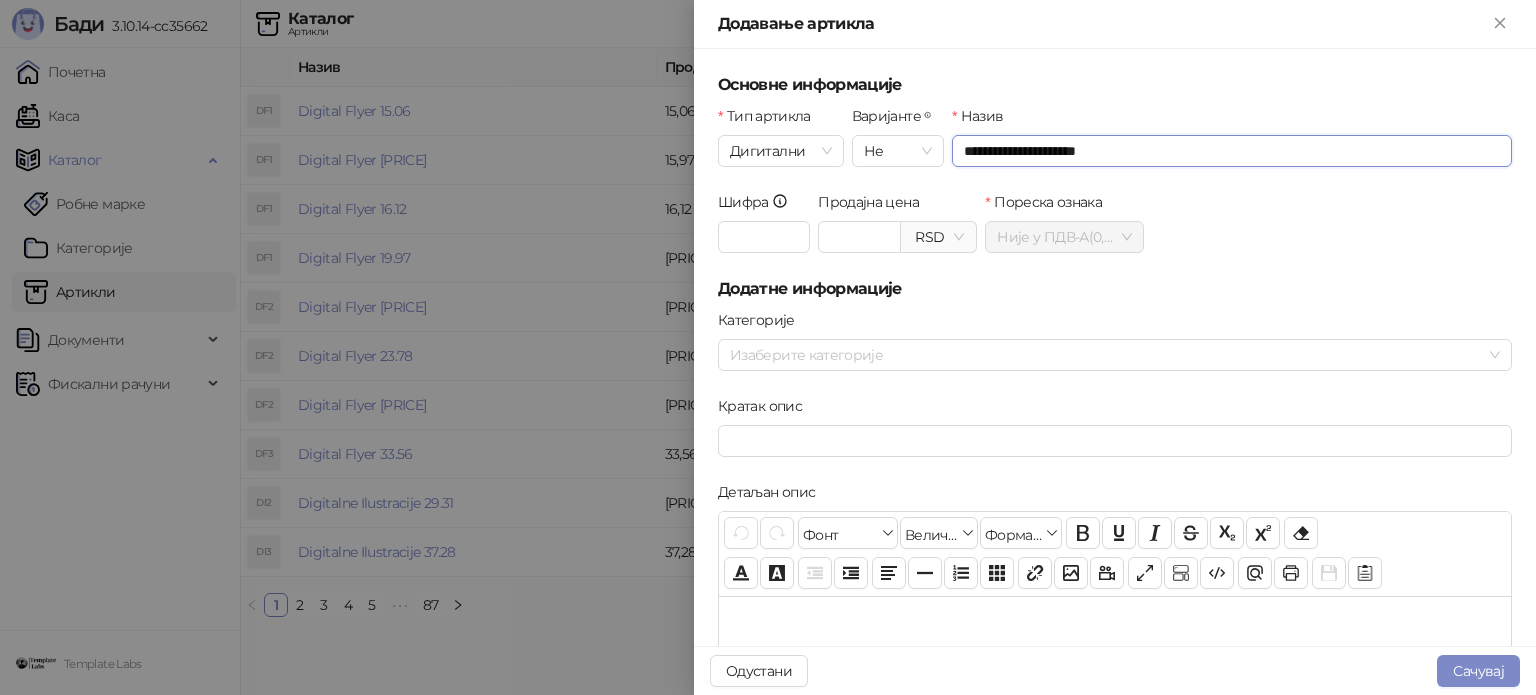click on "RSD" at bounding box center (938, 237) 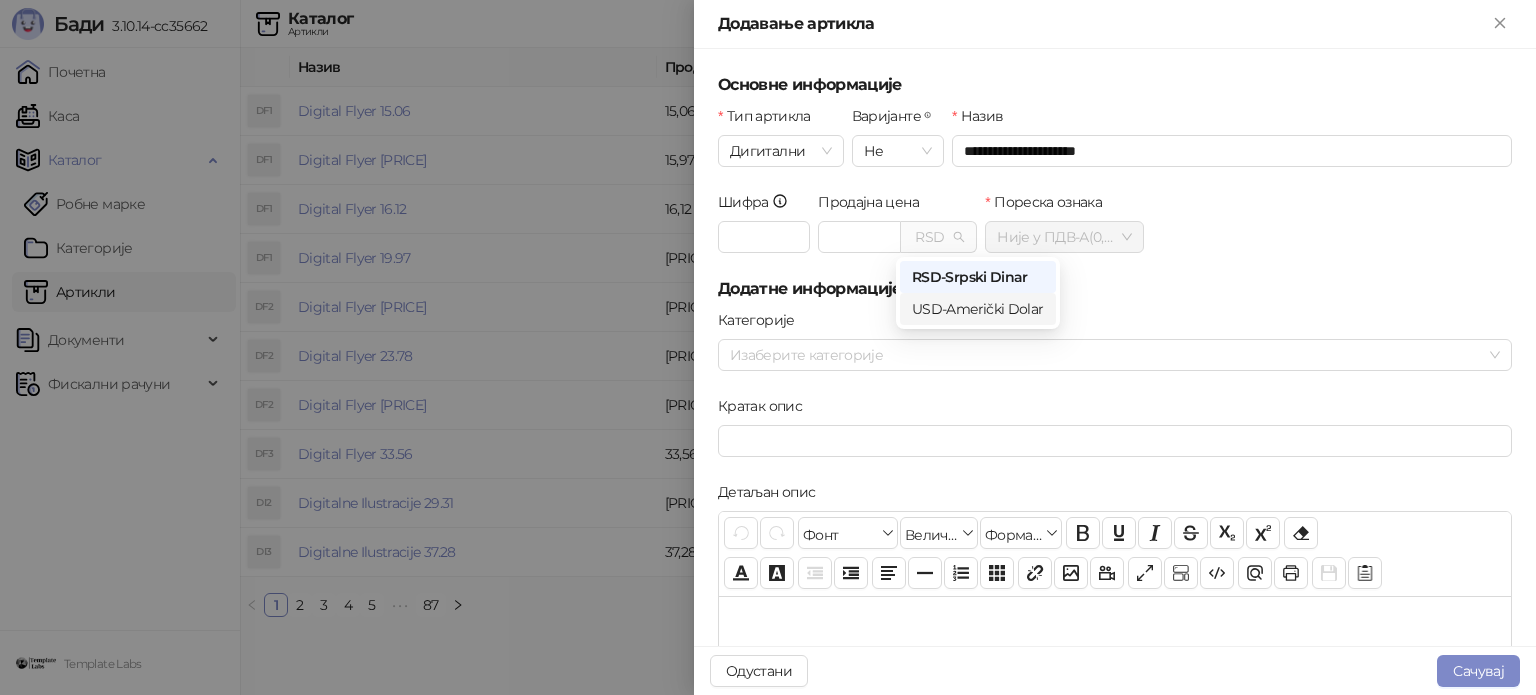 click on "USD  -  Američki Dolar" at bounding box center (978, 309) 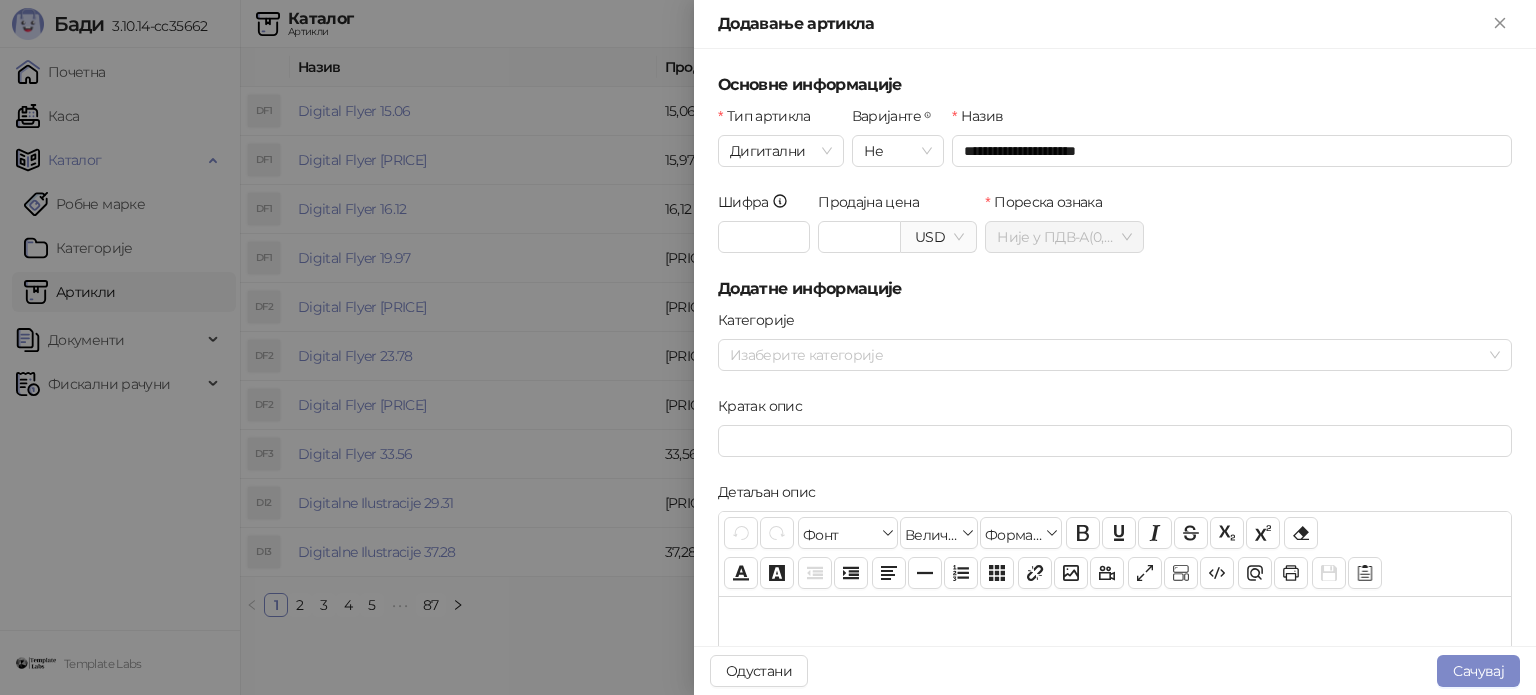 click on "Продајна цена USD USD" at bounding box center [897, 234] 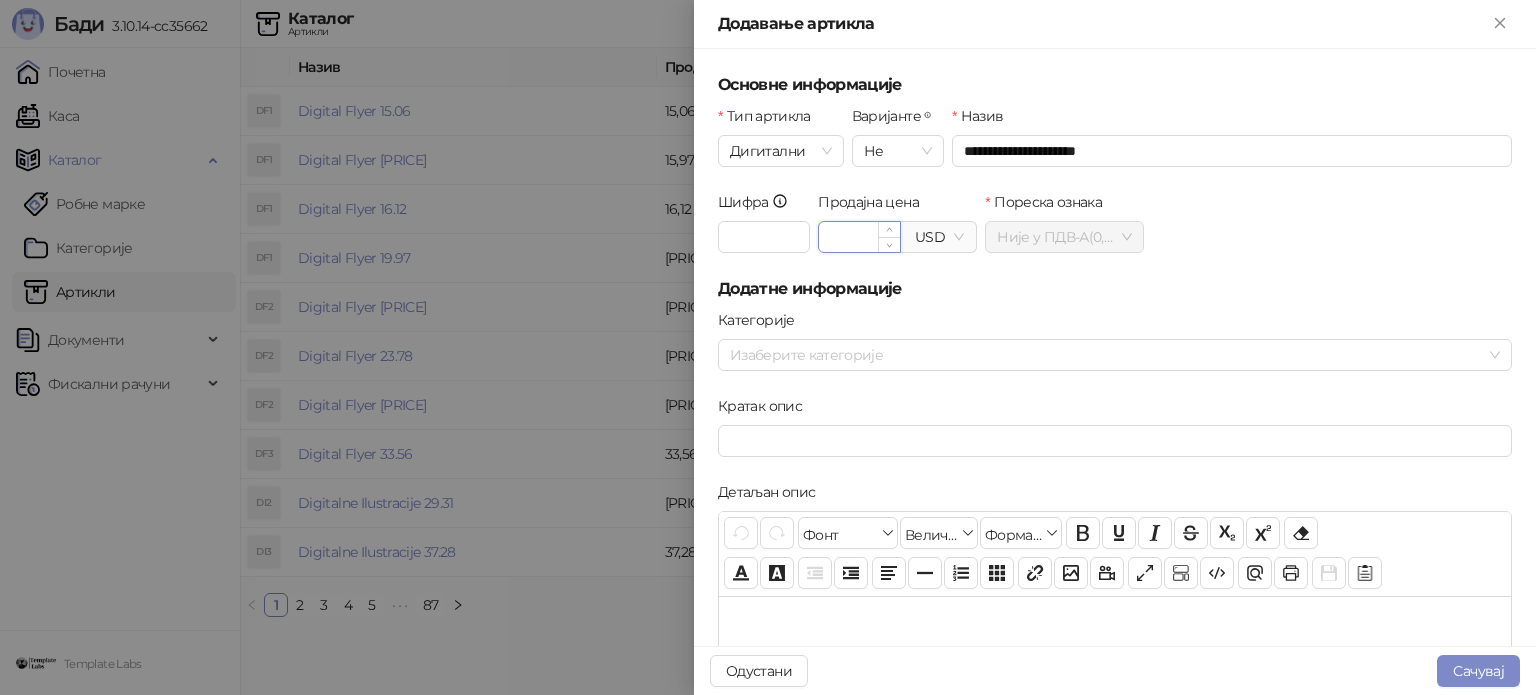 click on "Продајна цена" at bounding box center (859, 237) 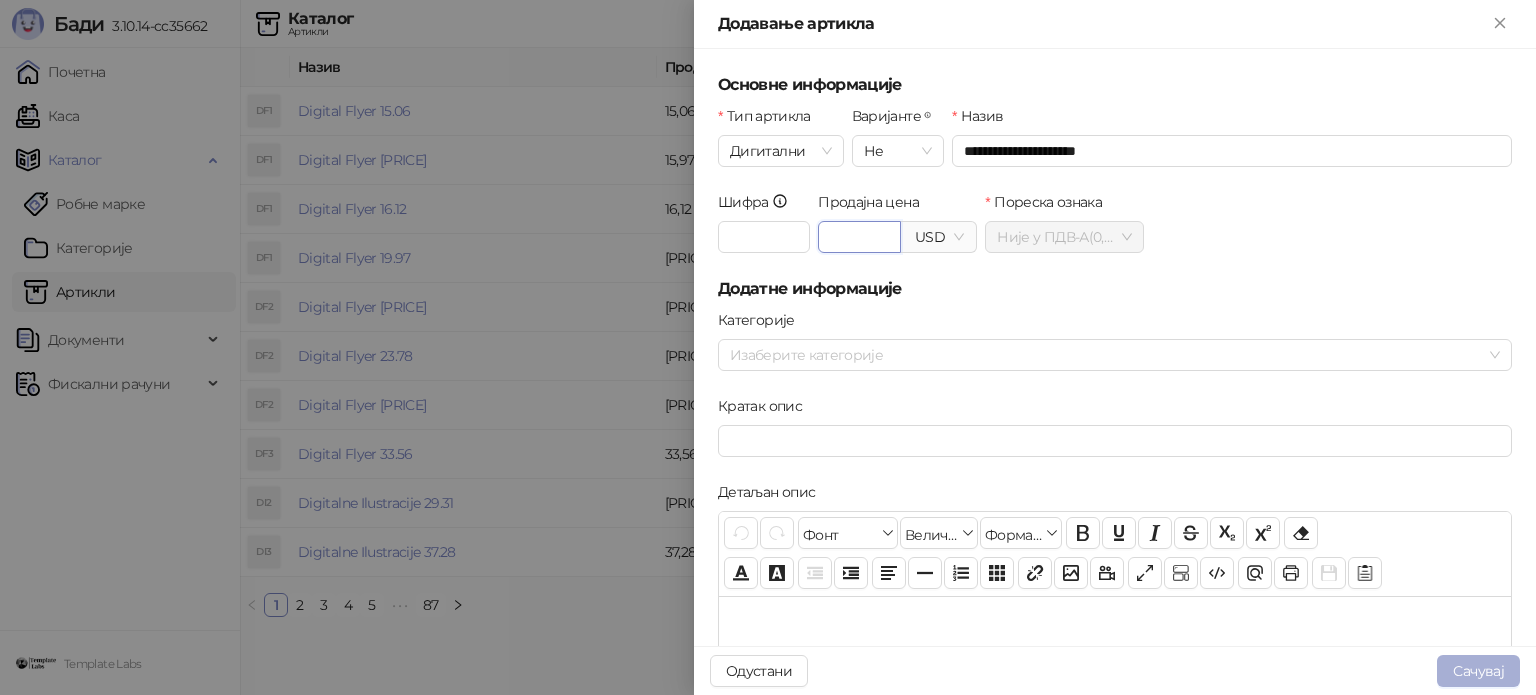 type on "*****" 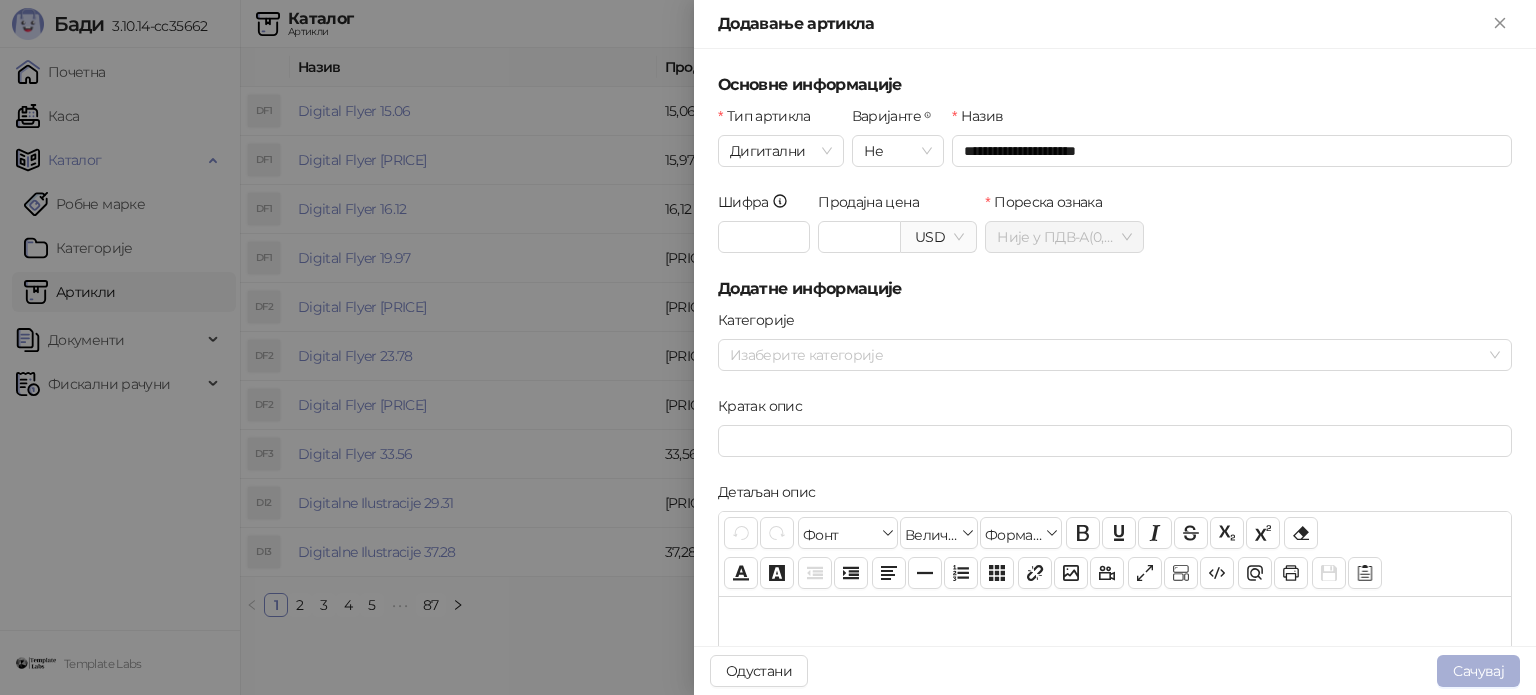 click on "Сачувај" at bounding box center (1478, 671) 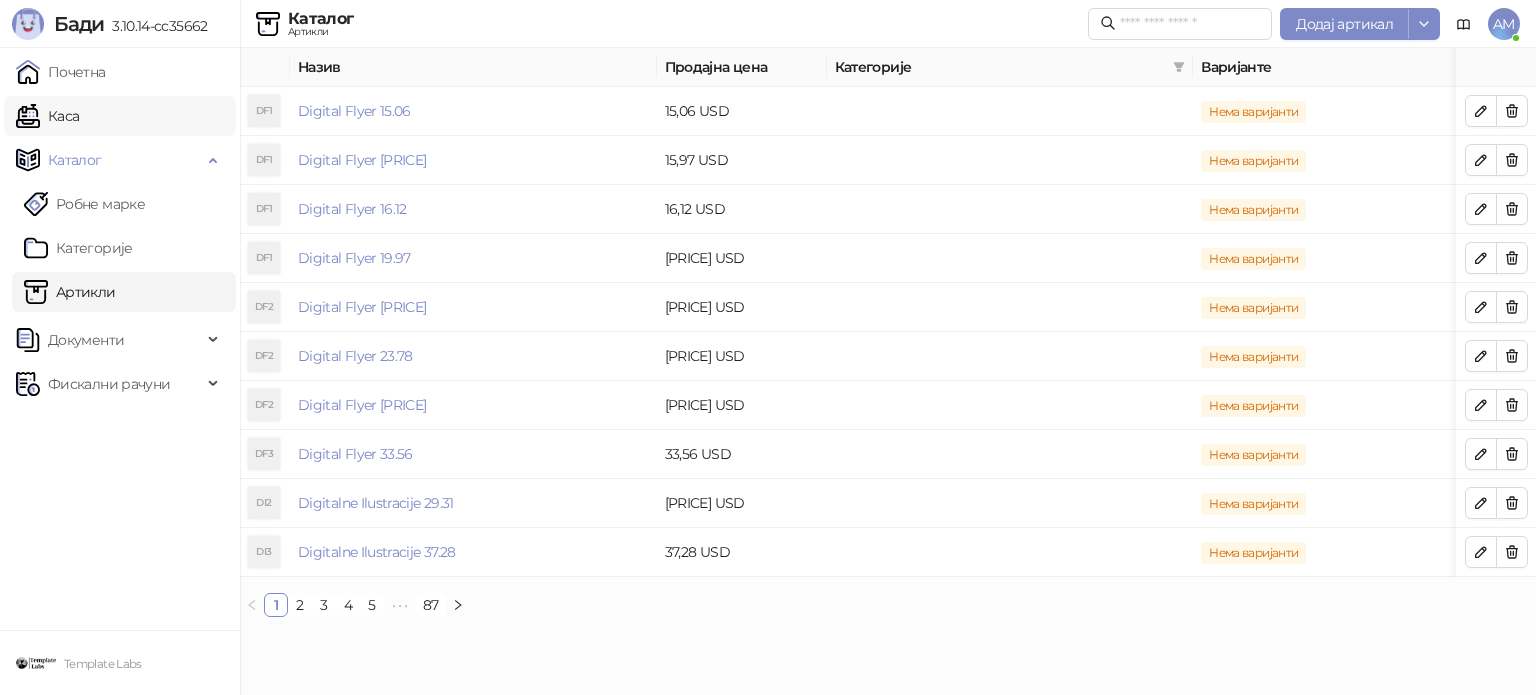 click on "Каса" at bounding box center (47, 116) 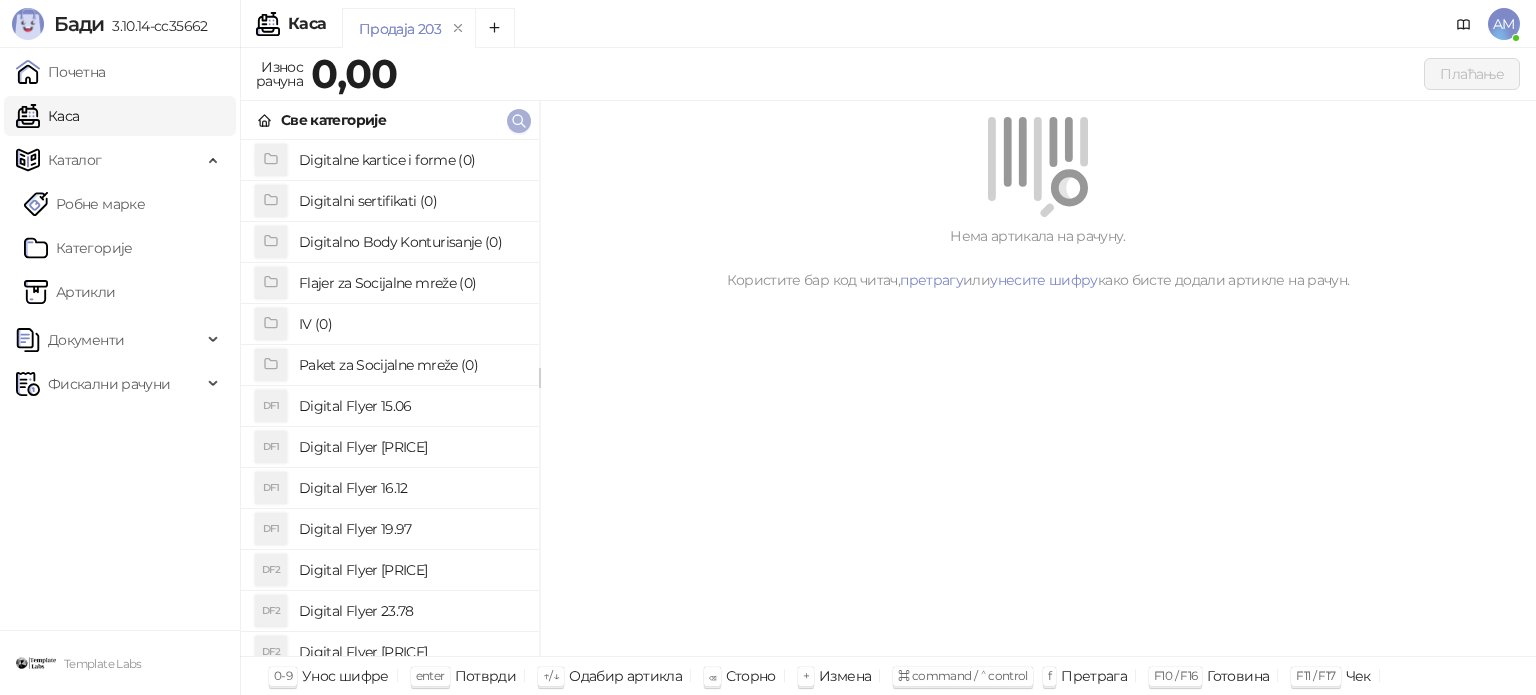 click 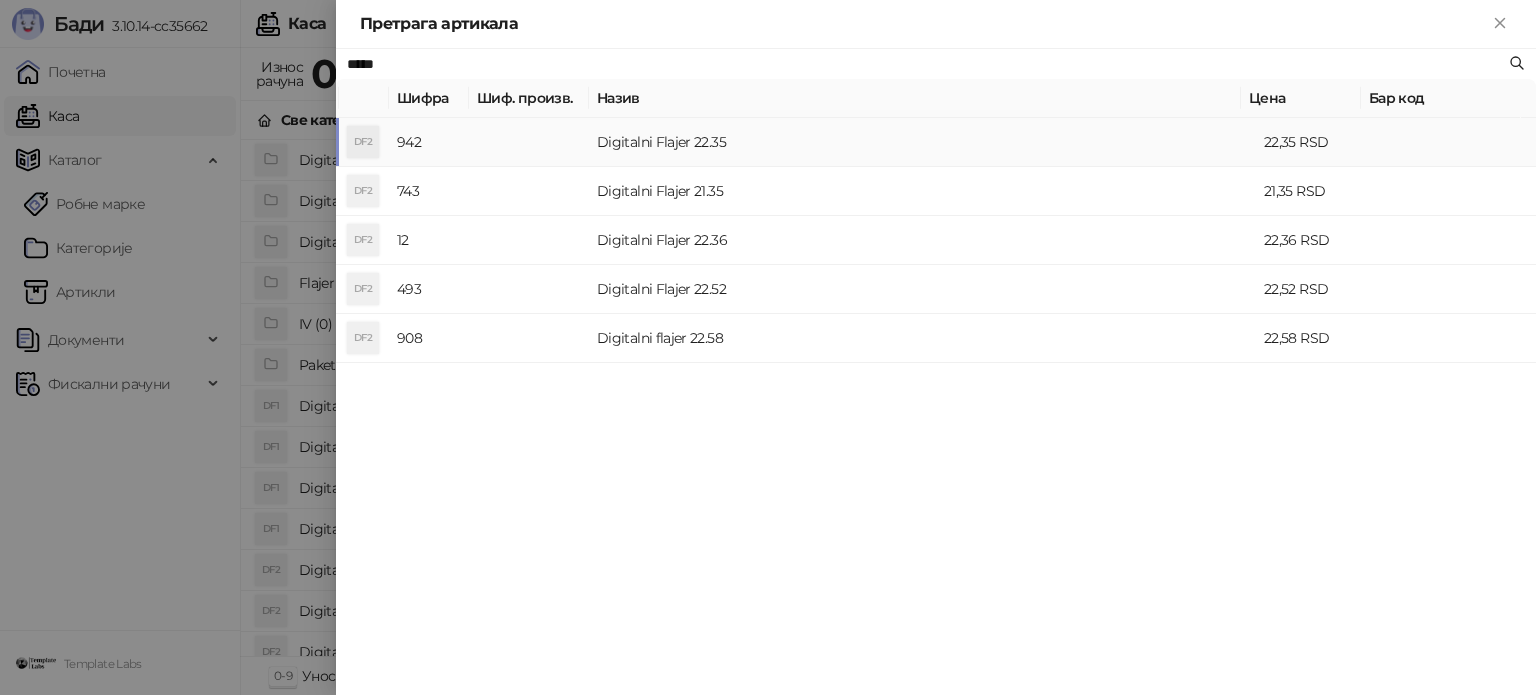 type on "*****" 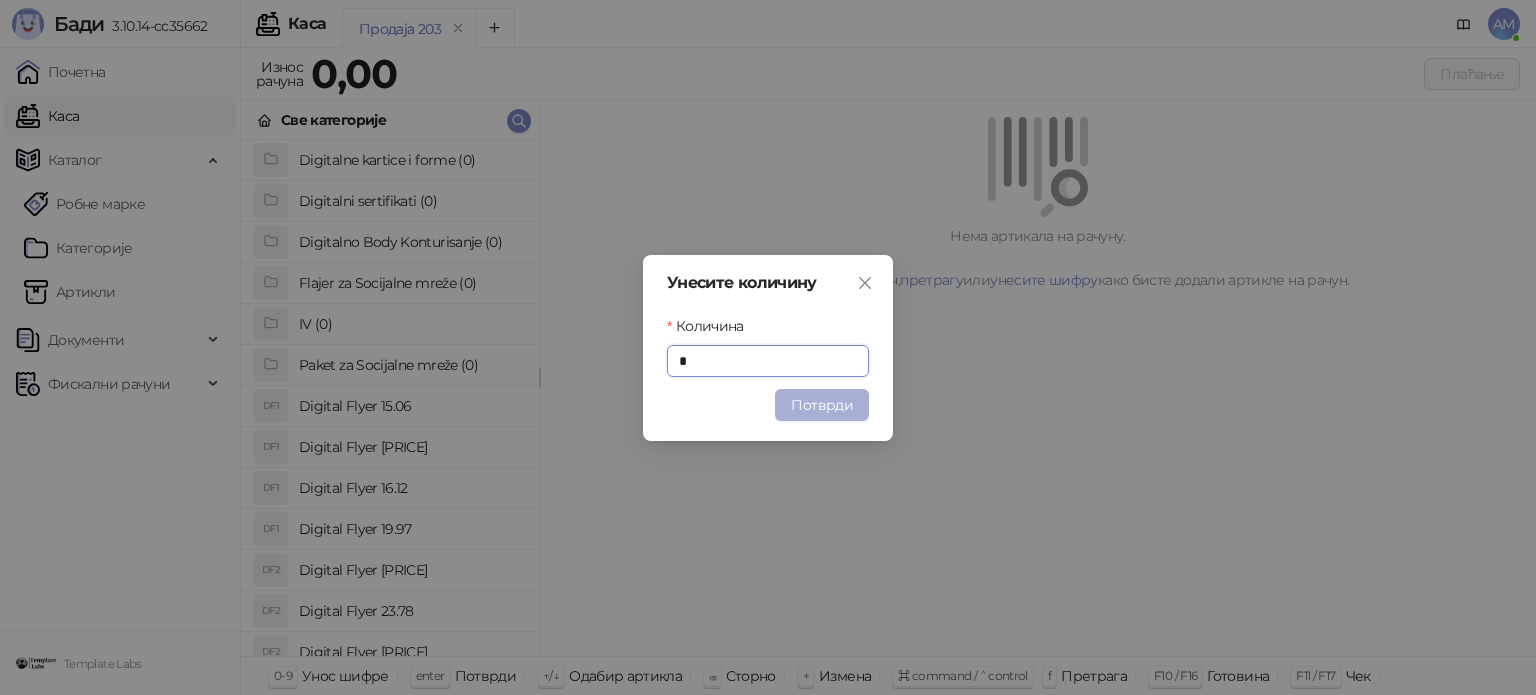 click on "Потврди" at bounding box center (822, 405) 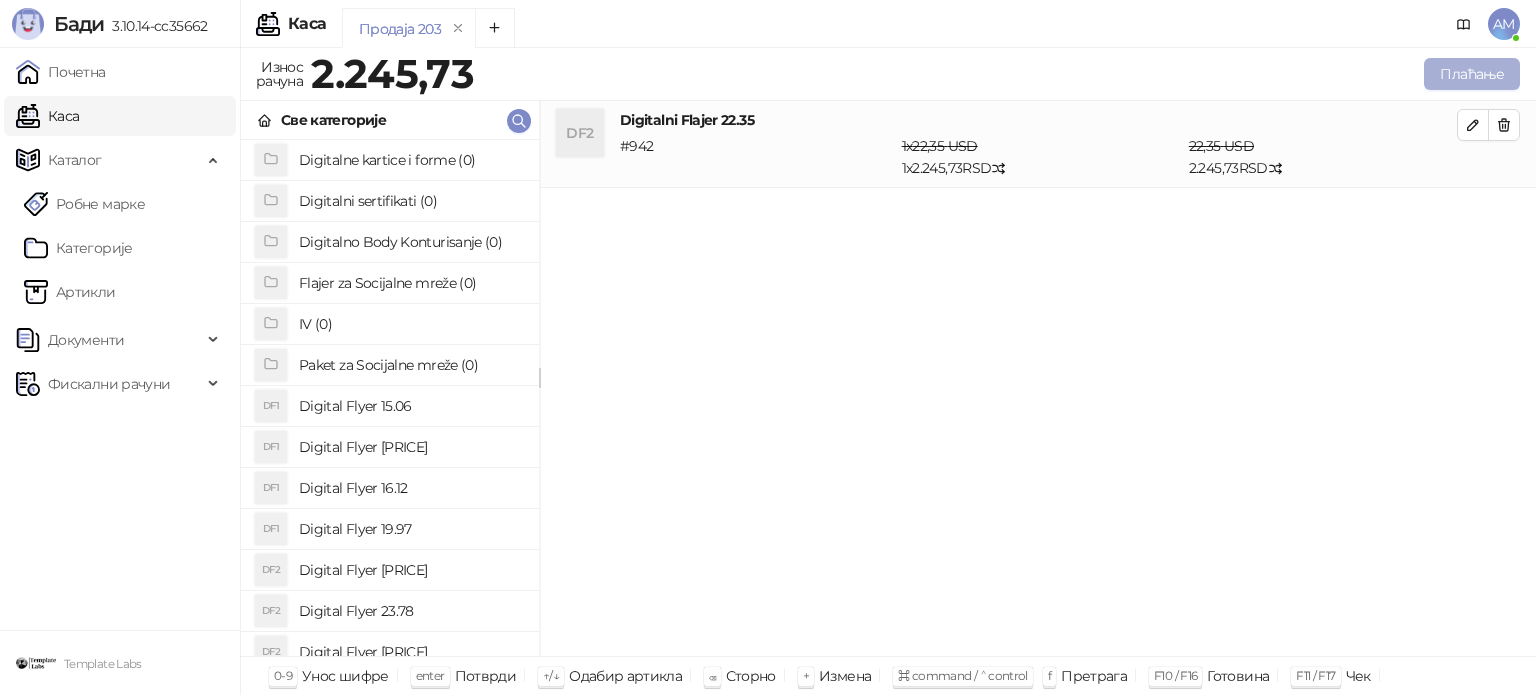 click on "Плаћање" at bounding box center (1472, 74) 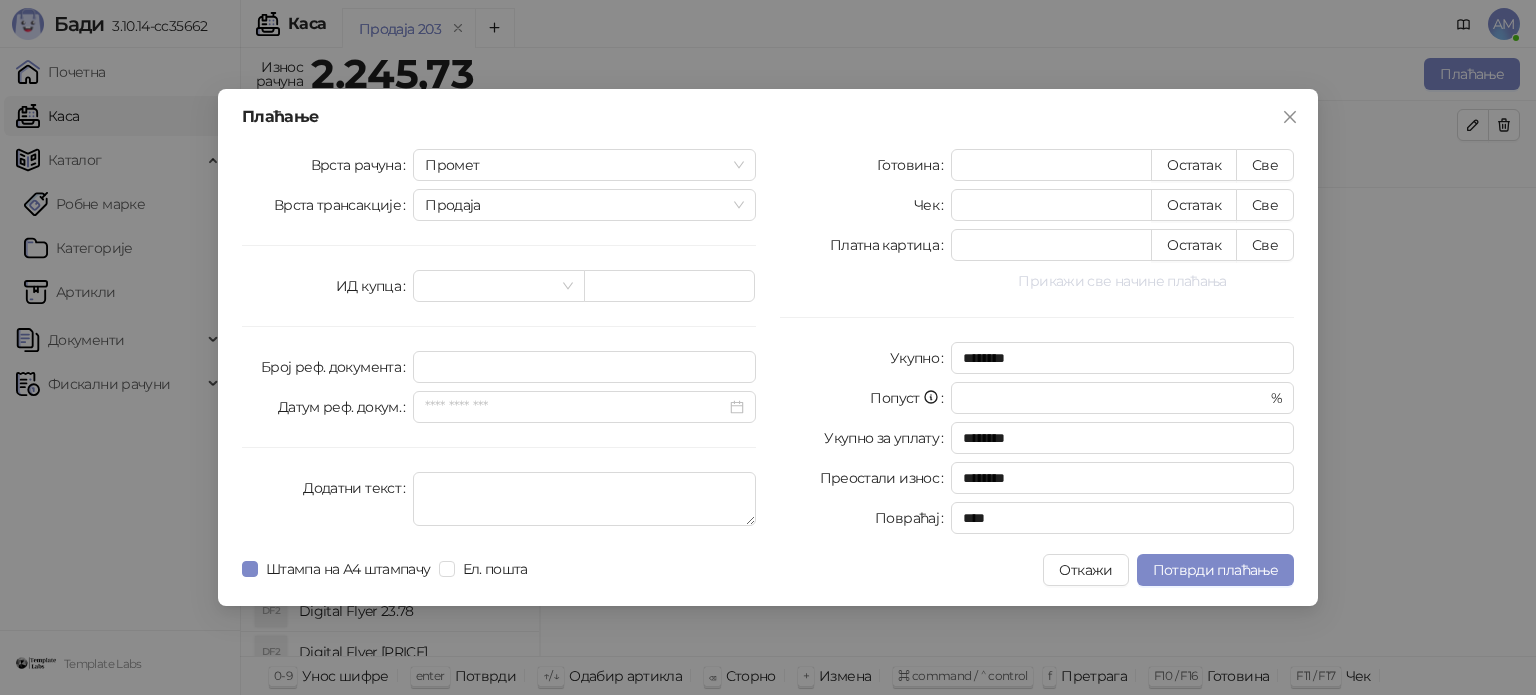 click on "Прикажи све начине плаћања" at bounding box center (1122, 281) 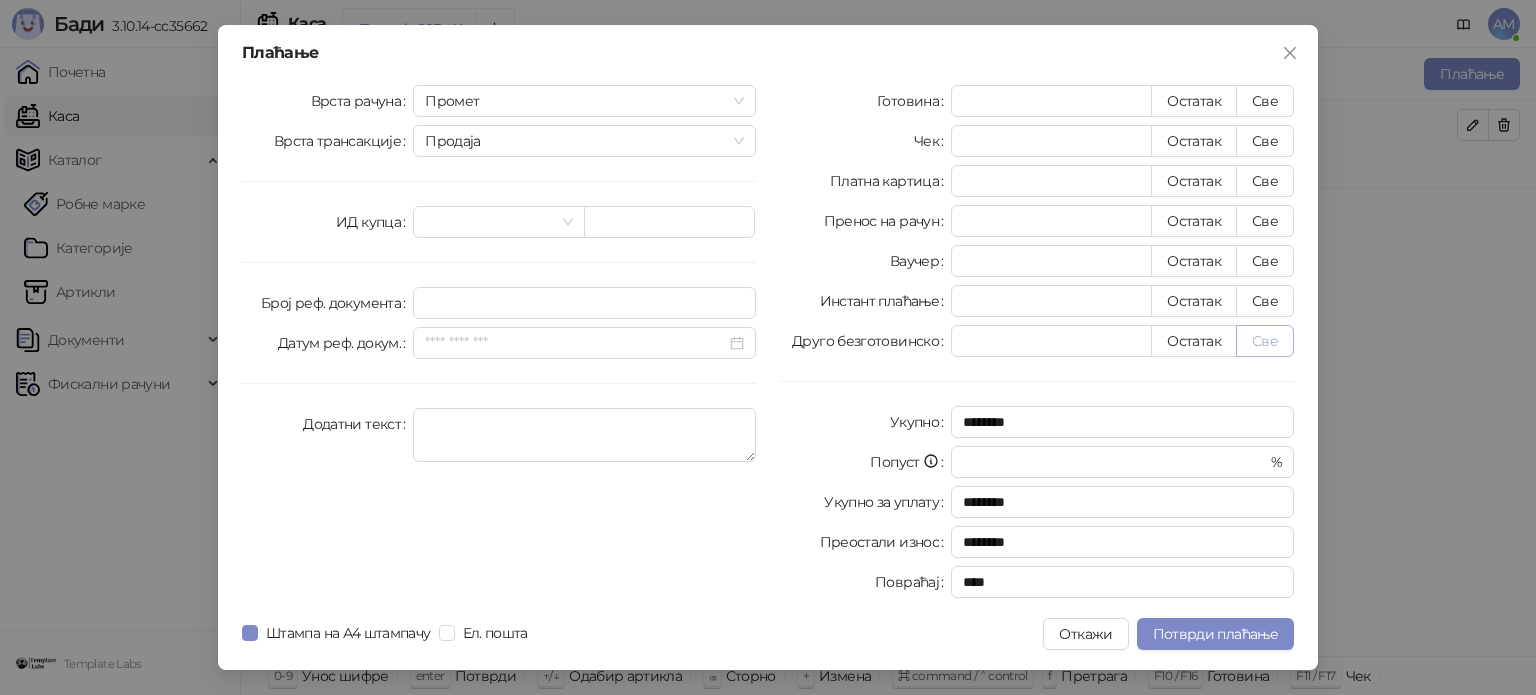 click on "Све" at bounding box center (1265, 341) 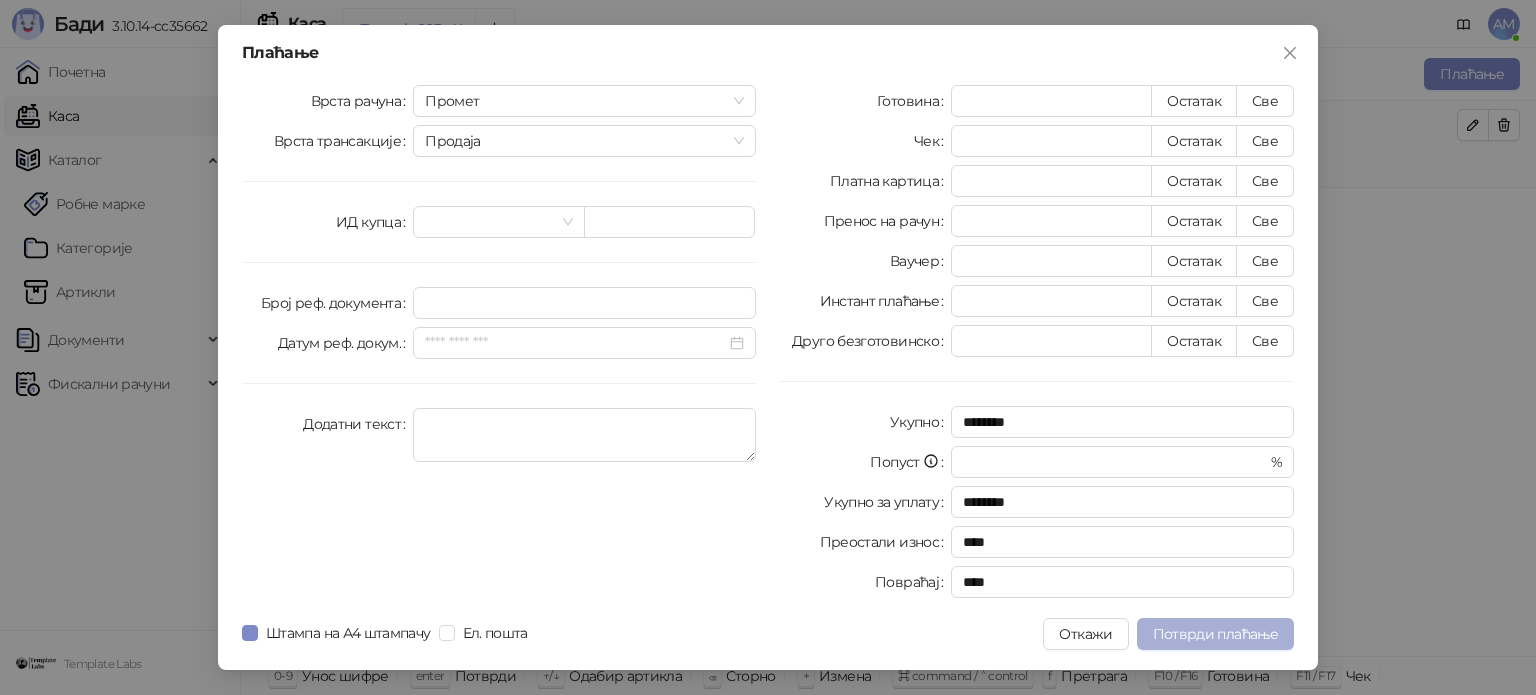 click on "Потврди плаћање" at bounding box center (1215, 634) 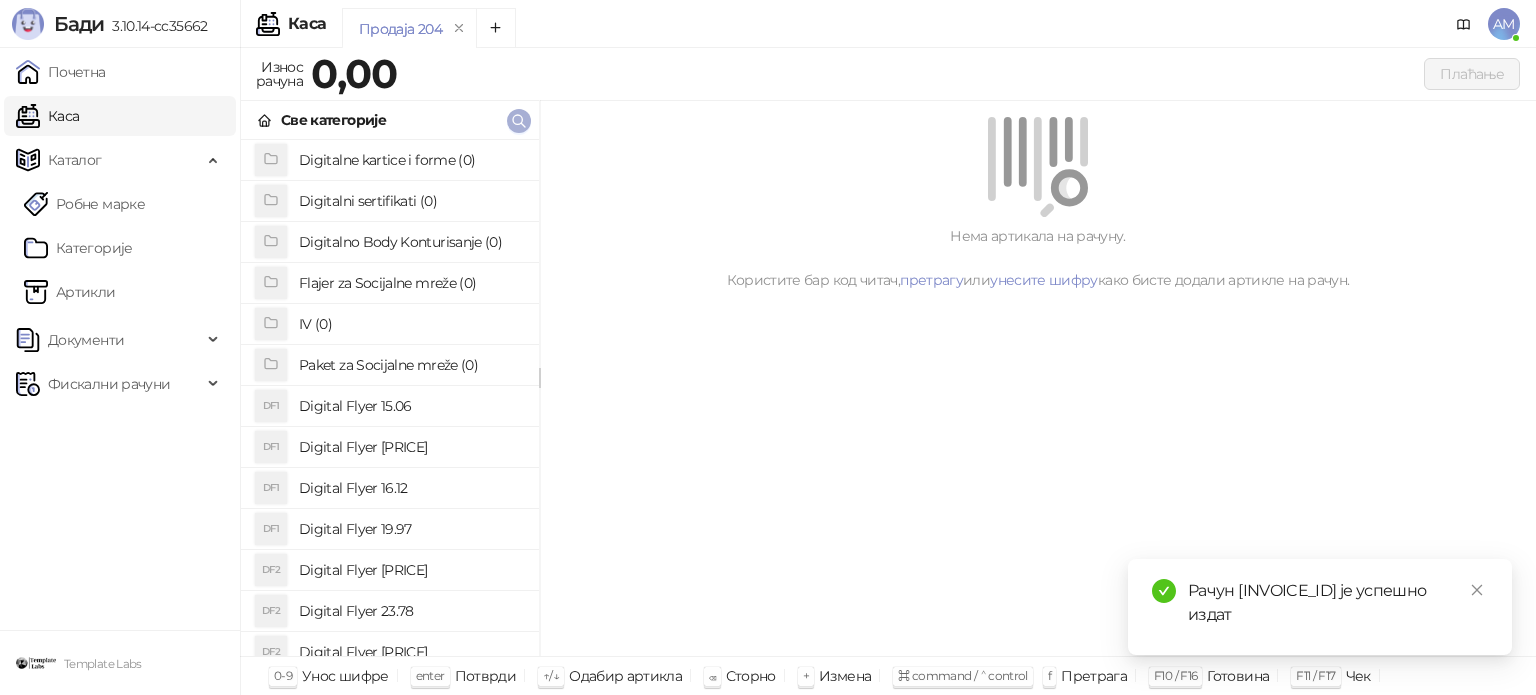 click 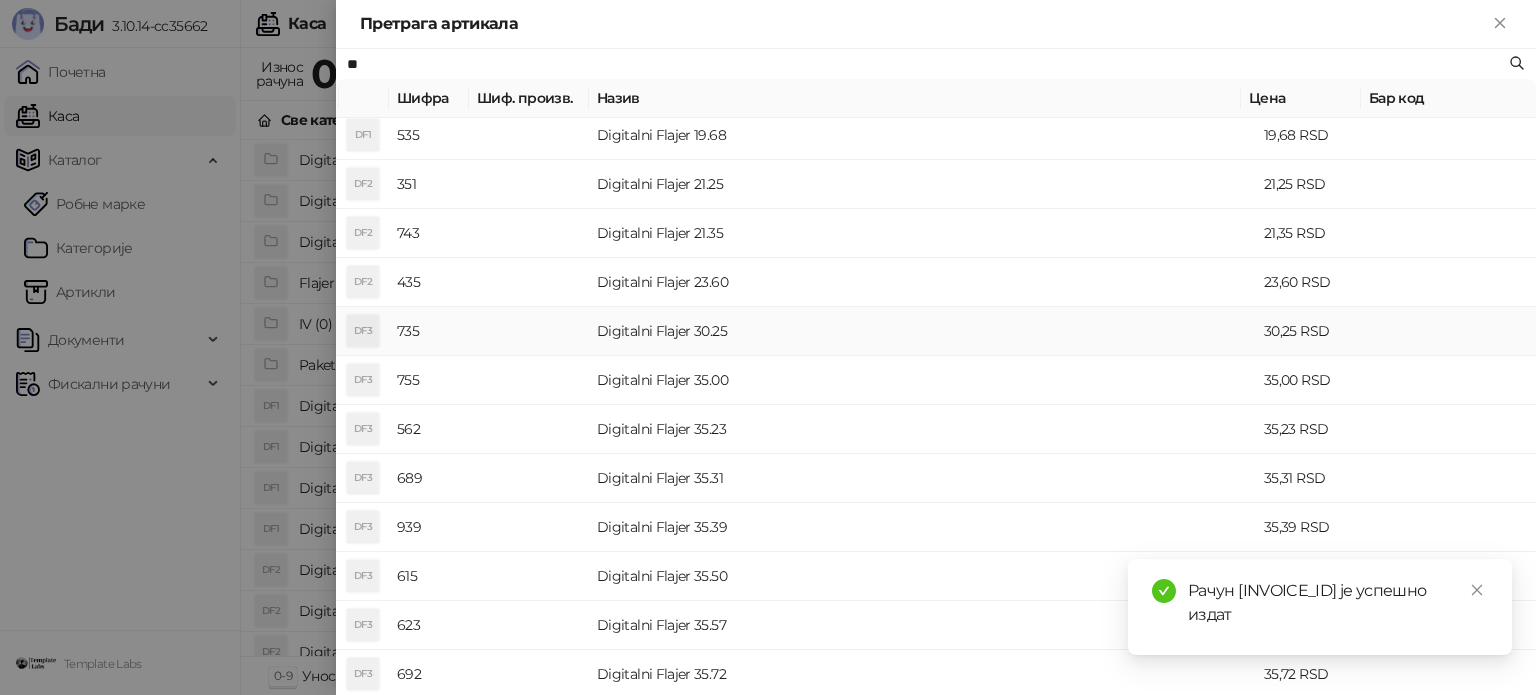 scroll, scrollTop: 400, scrollLeft: 0, axis: vertical 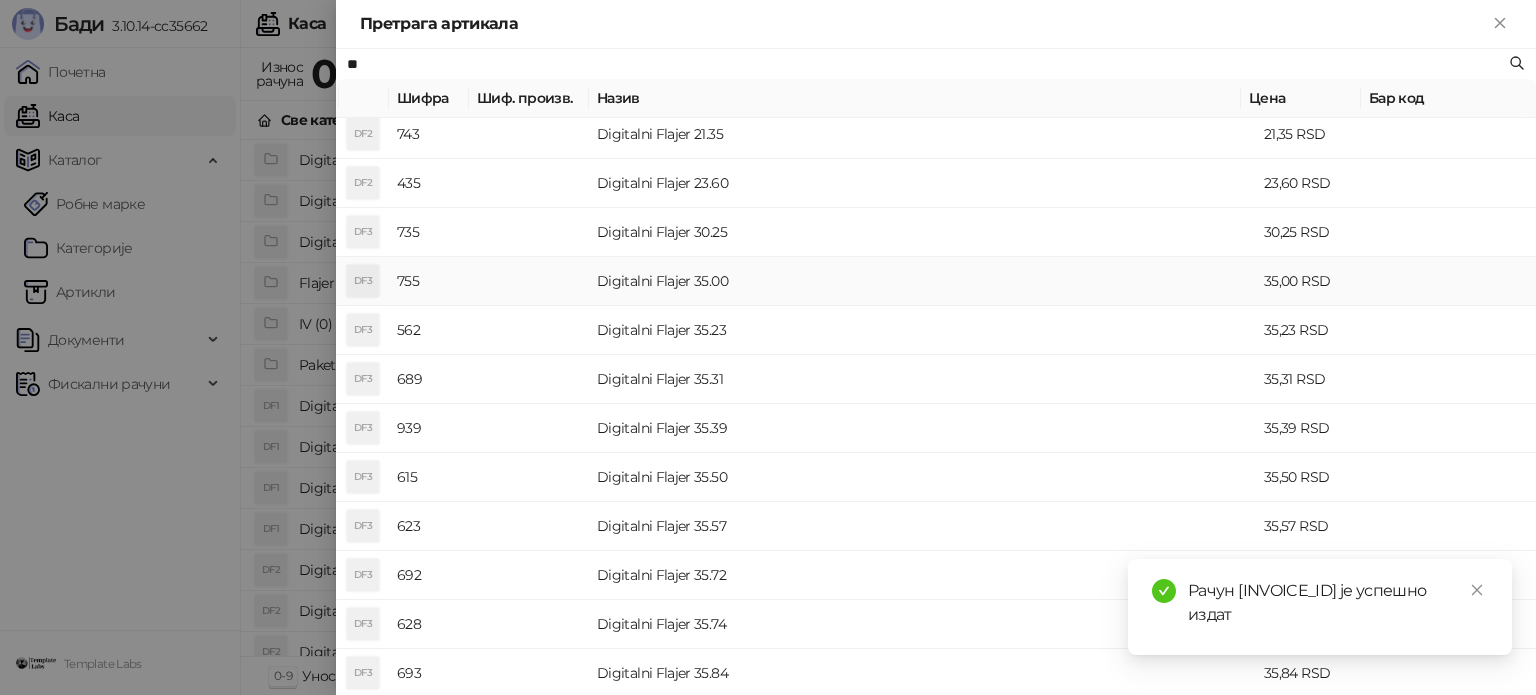 type on "**" 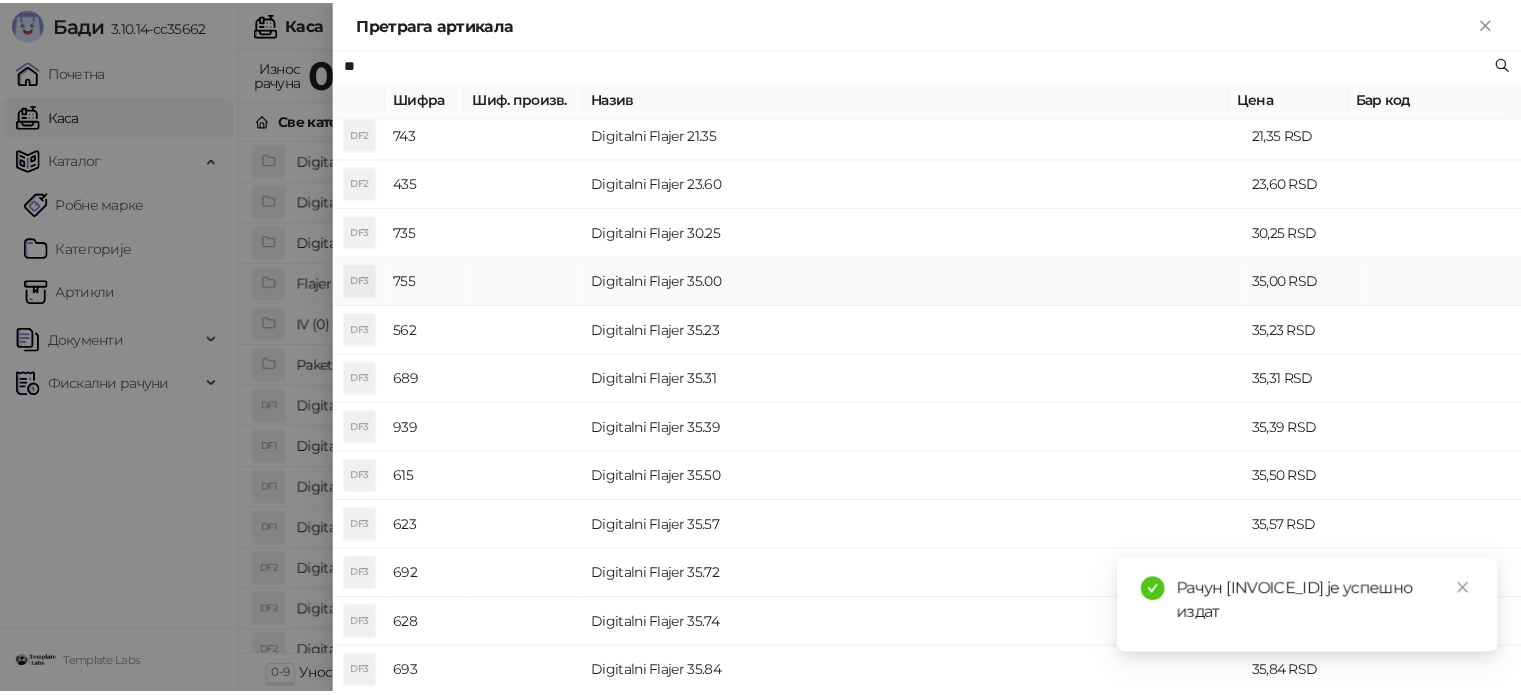 scroll, scrollTop: 0, scrollLeft: 0, axis: both 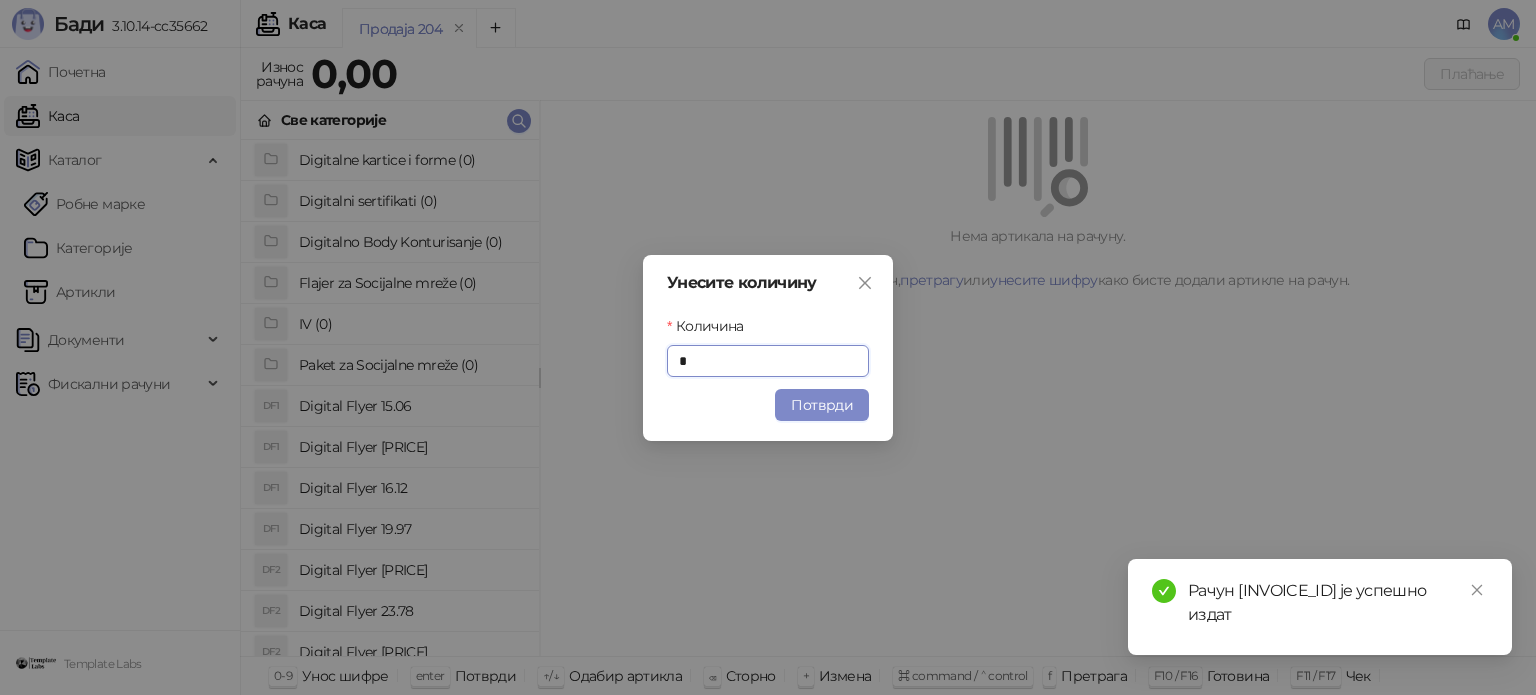 drag, startPoint x: 846, startPoint y: 399, endPoint x: 817, endPoint y: 363, distance: 46.227695 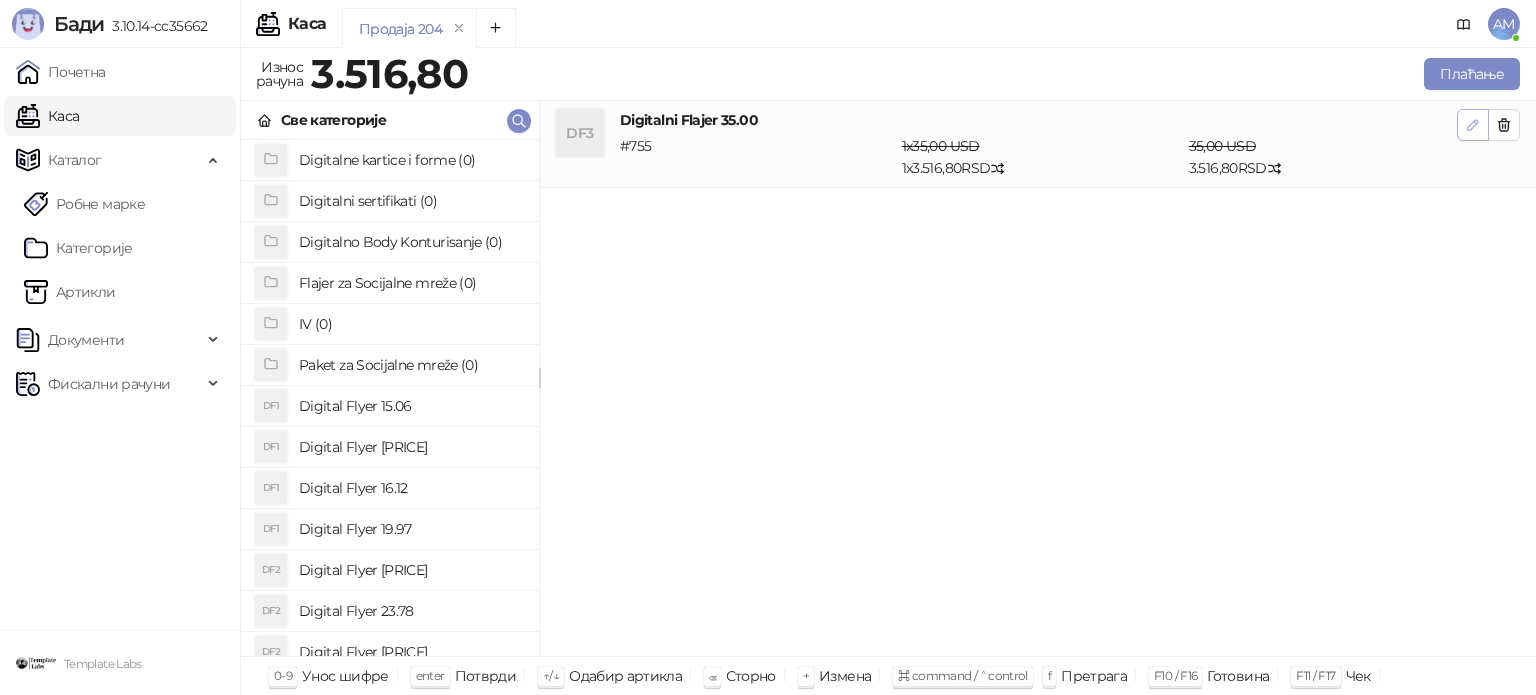 click at bounding box center [1473, 124] 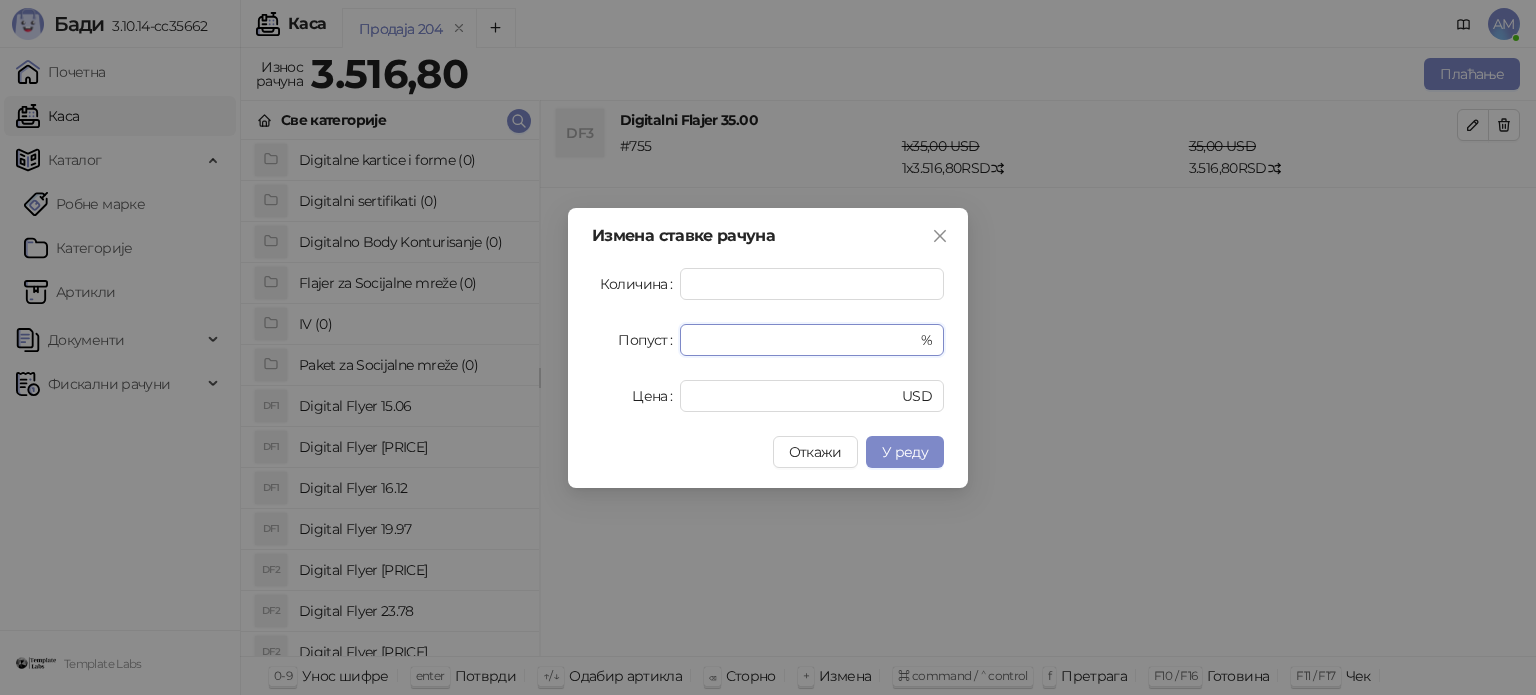 drag, startPoint x: 712, startPoint y: 328, endPoint x: 674, endPoint y: 337, distance: 39.051247 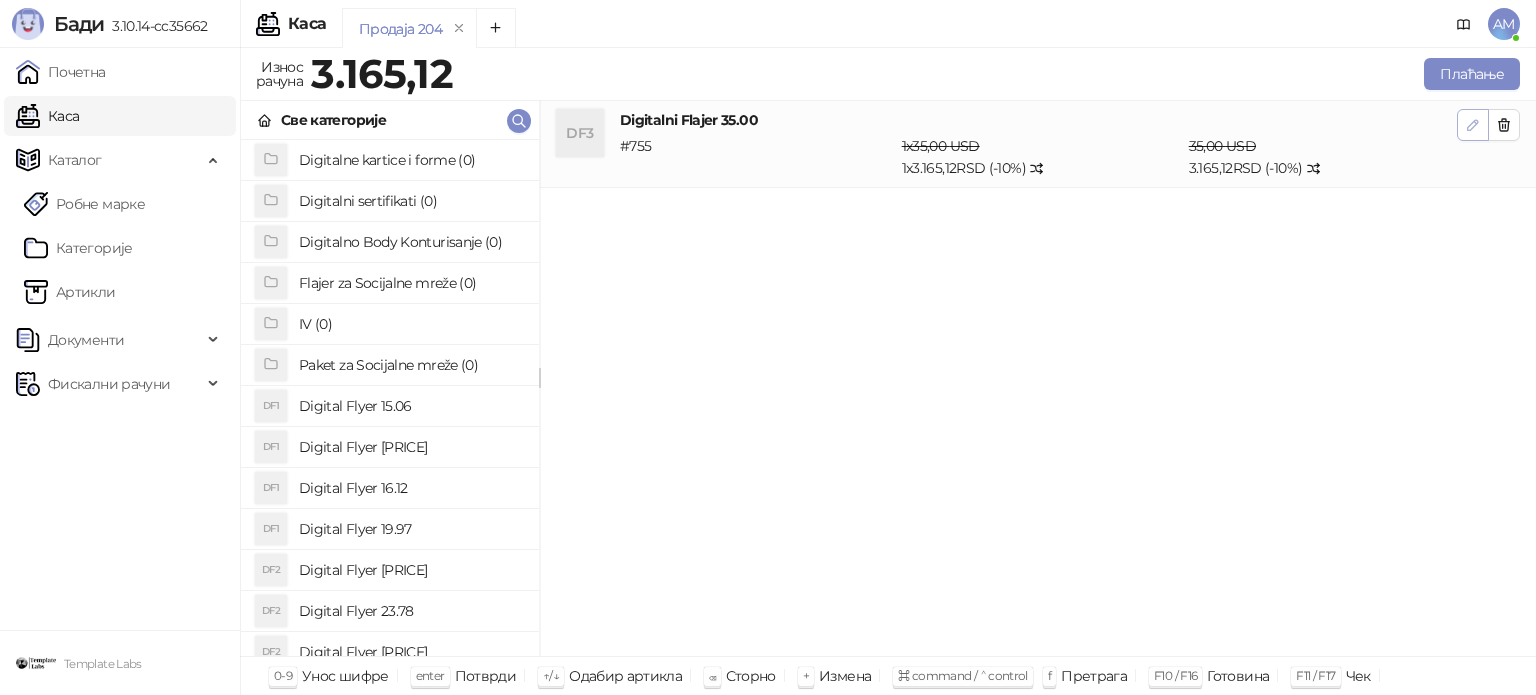 click at bounding box center [1473, 125] 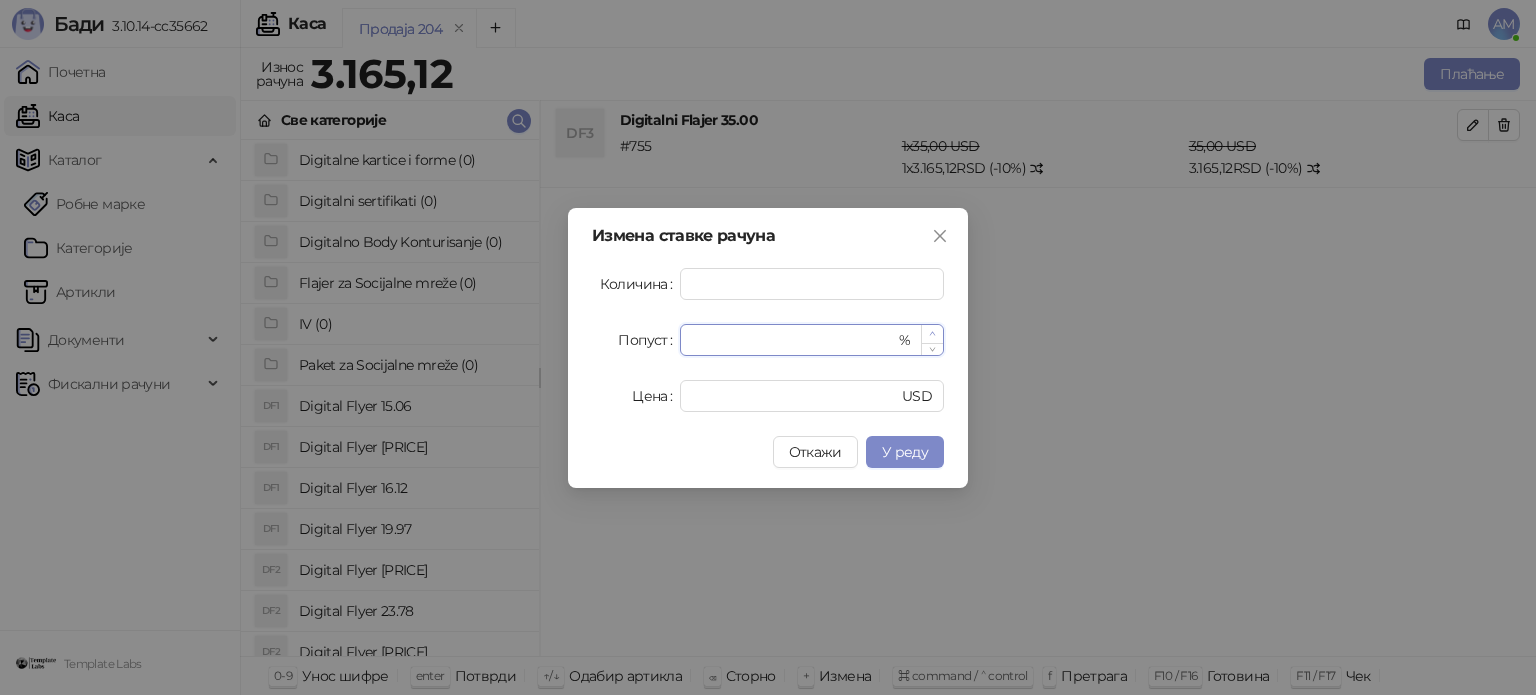 click 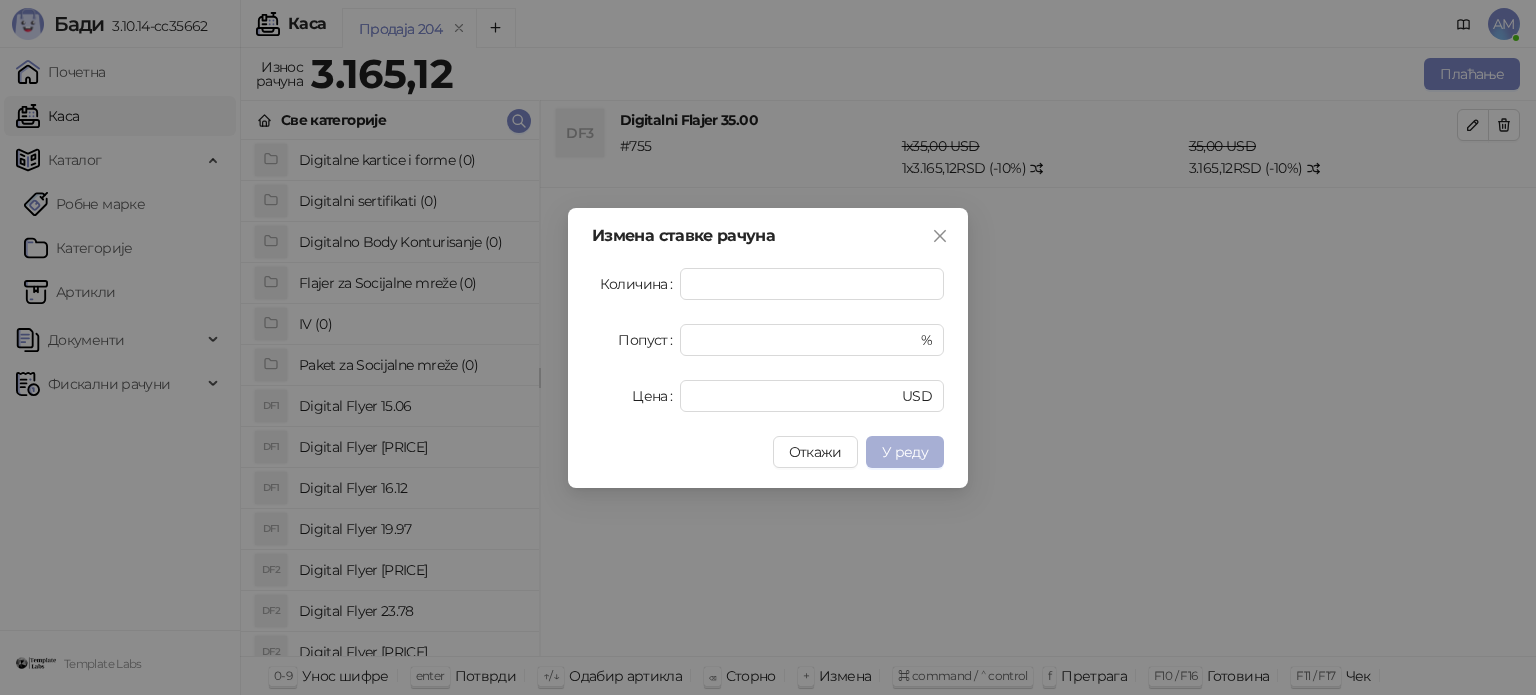 click on "У реду" at bounding box center (905, 452) 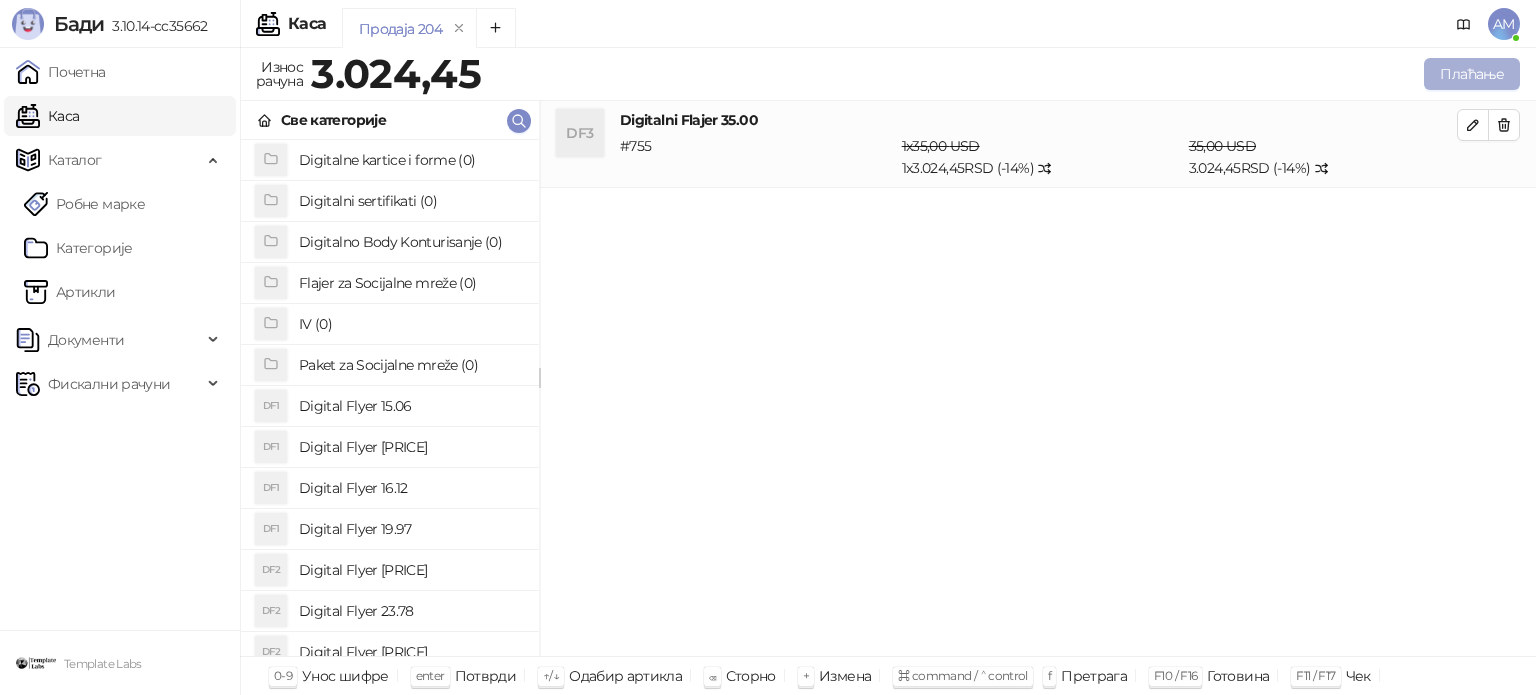 click on "Плаћање" at bounding box center (1472, 74) 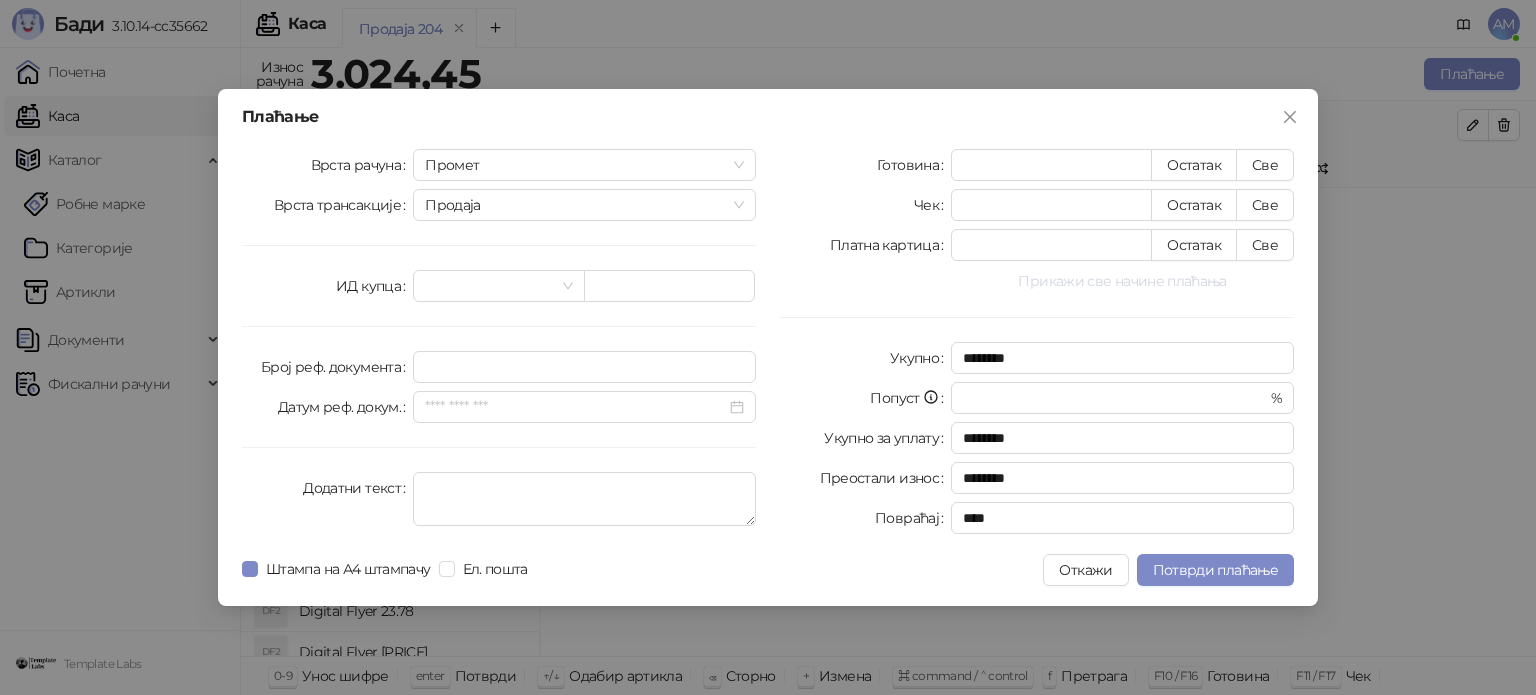 click on "Прикажи све начине плаћања" at bounding box center [1122, 281] 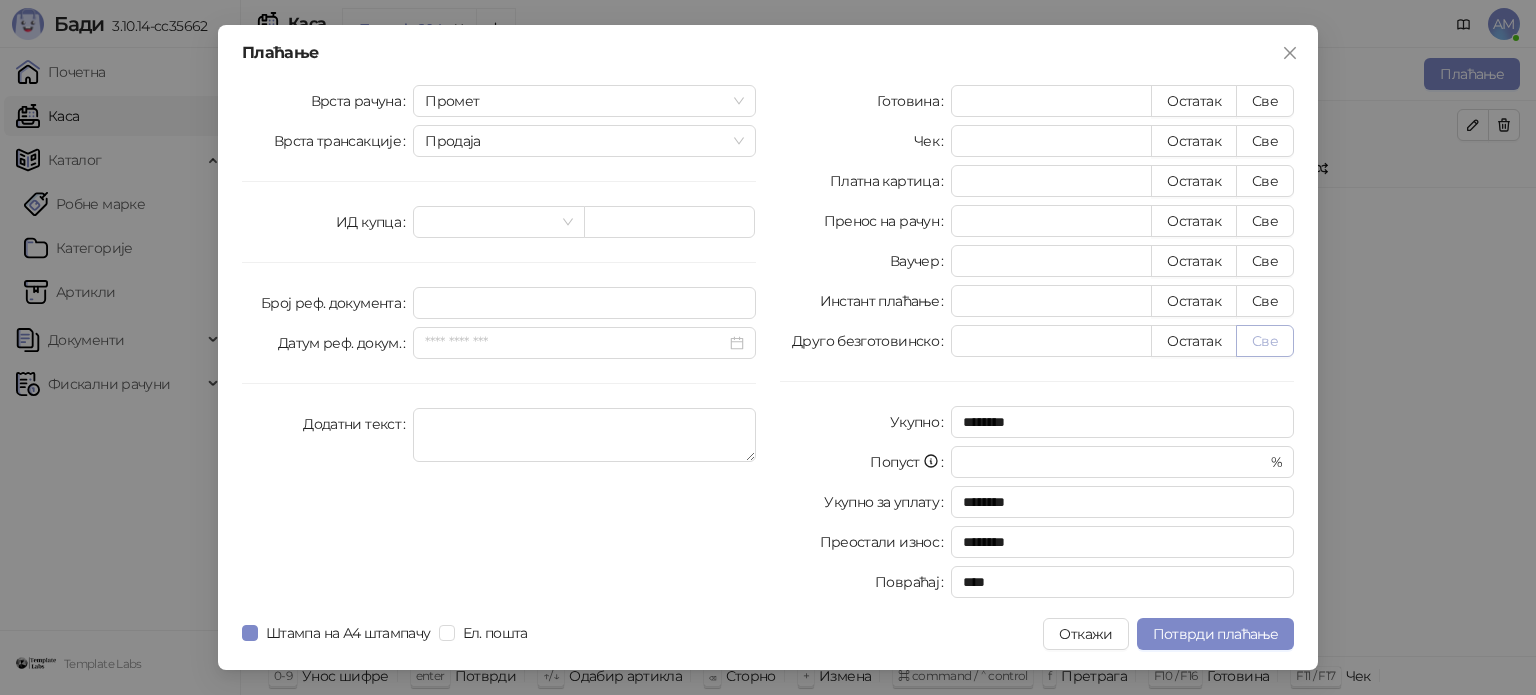click on "Све" at bounding box center [1265, 341] 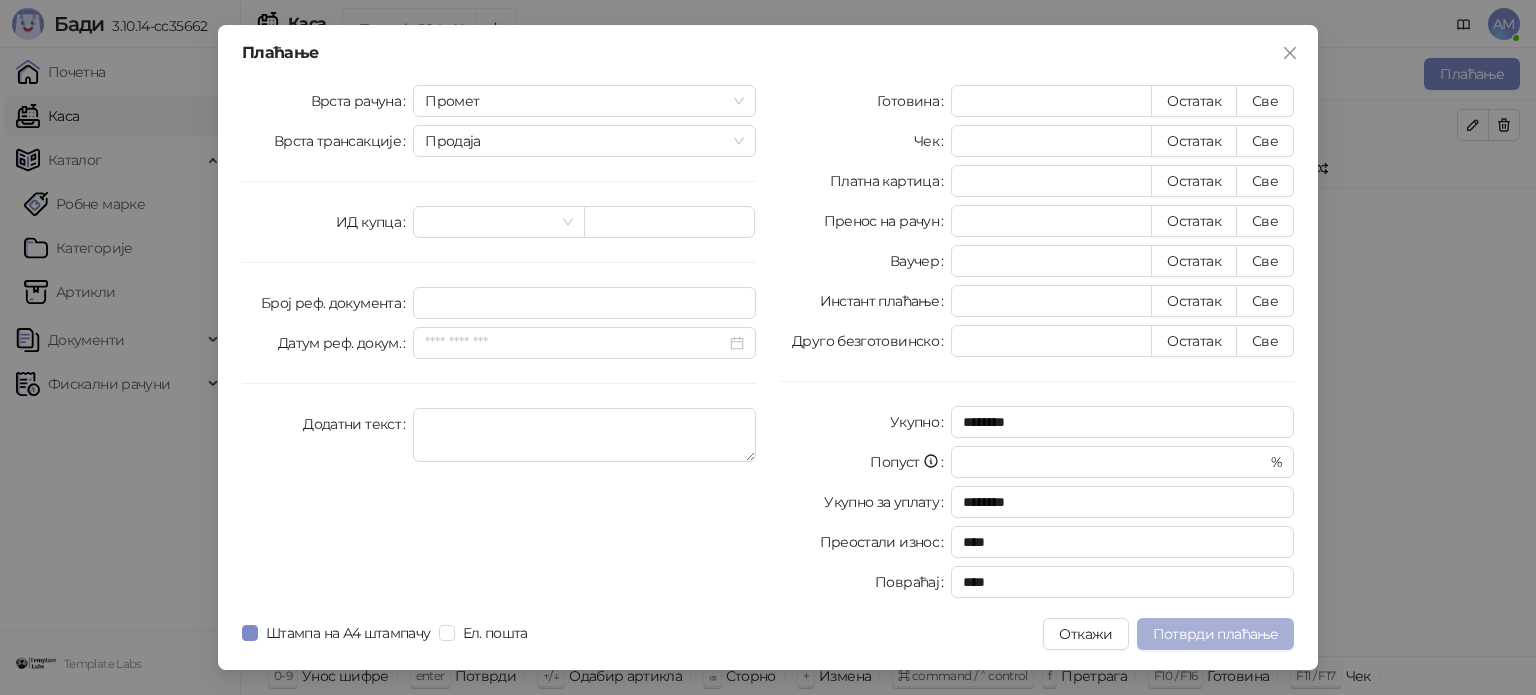 click on "Потврди плаћање" at bounding box center [1215, 634] 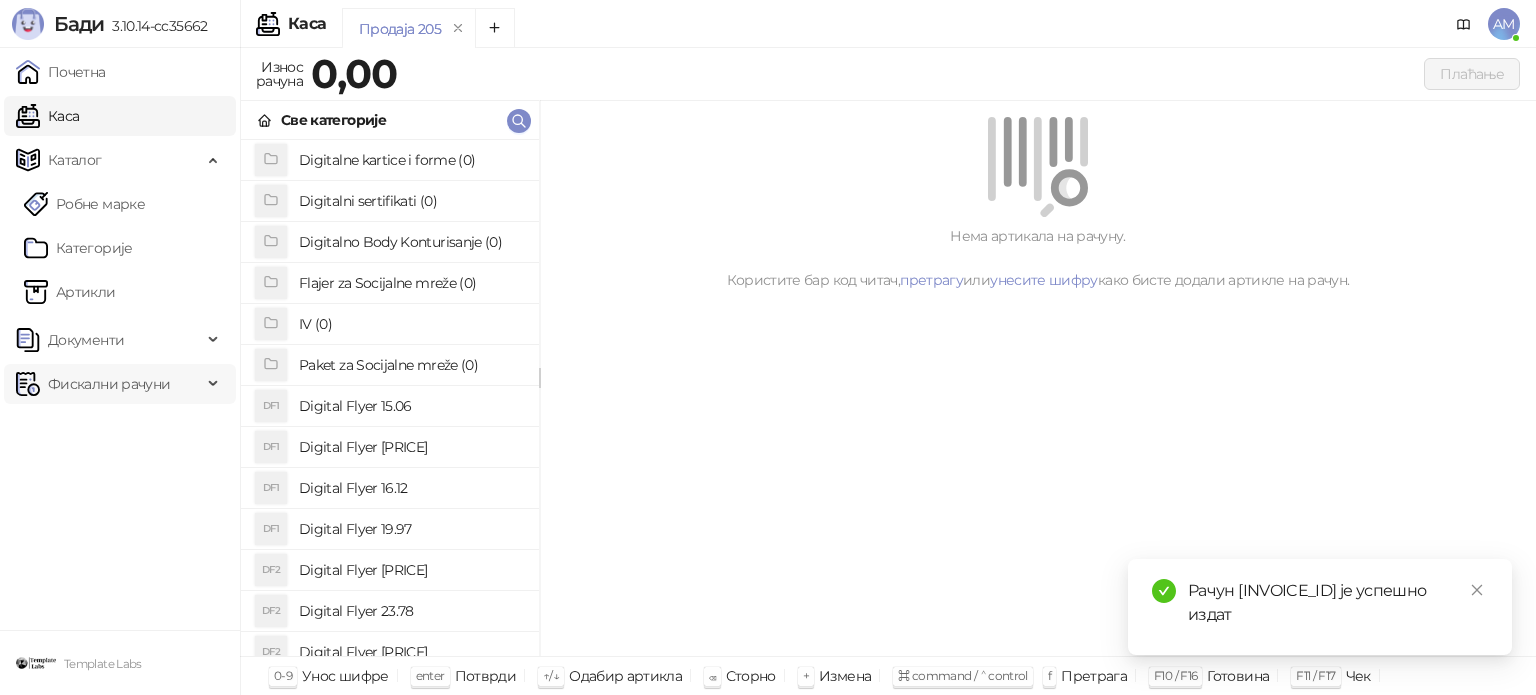 click on "Фискални рачуни" at bounding box center [109, 384] 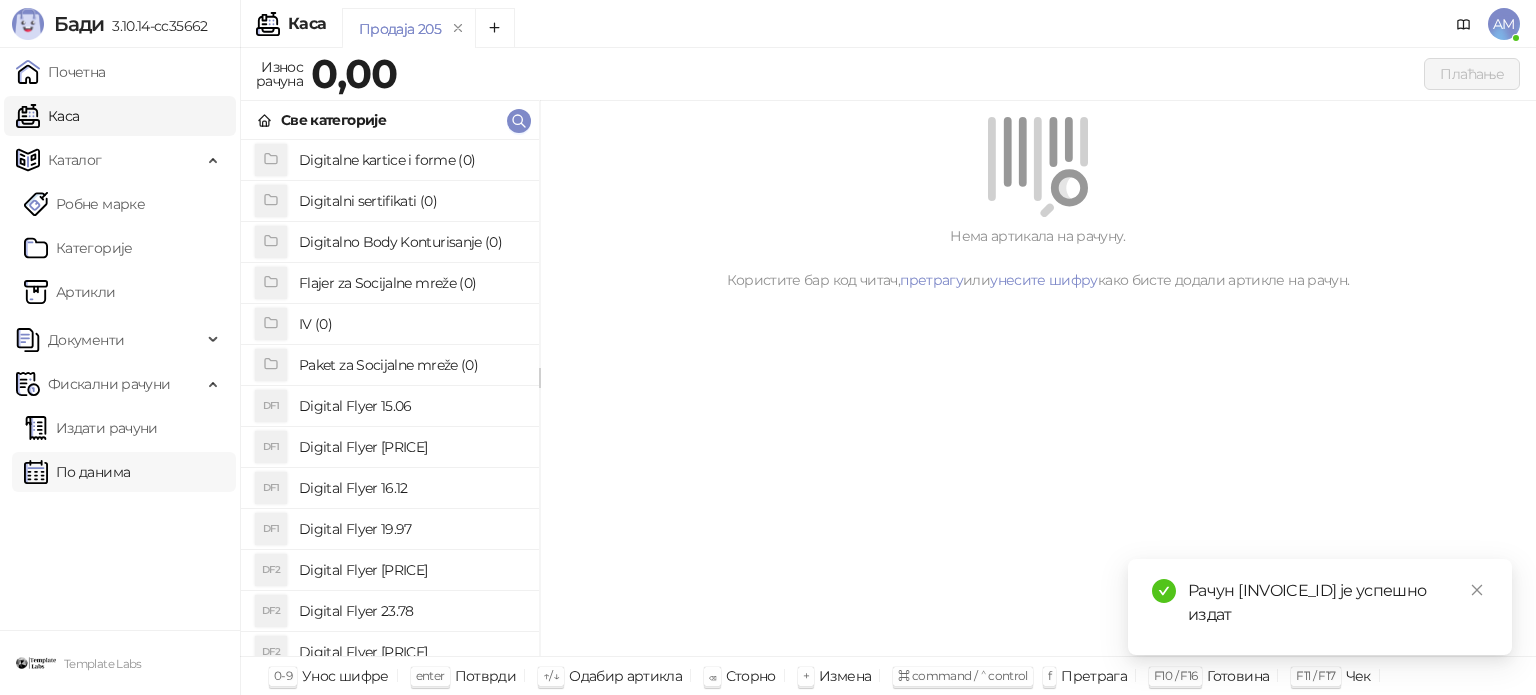 click on "По данима" at bounding box center (77, 472) 